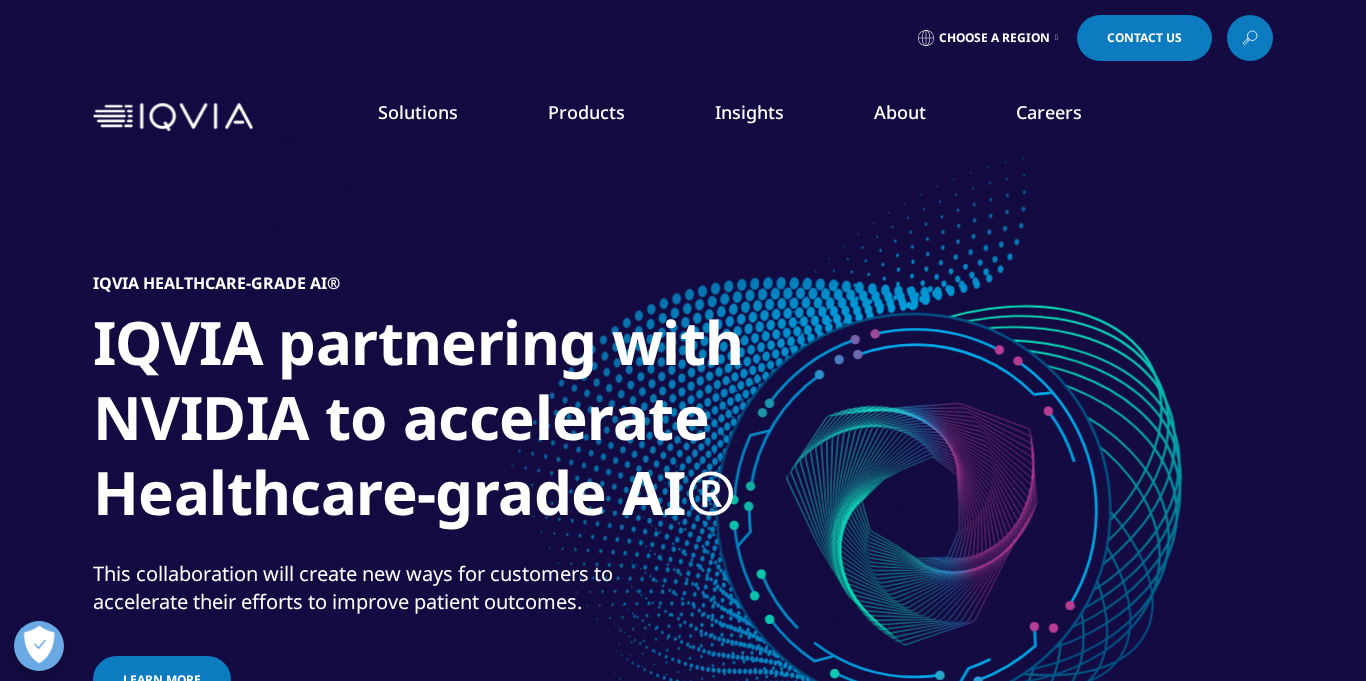 scroll, scrollTop: 0, scrollLeft: 0, axis: both 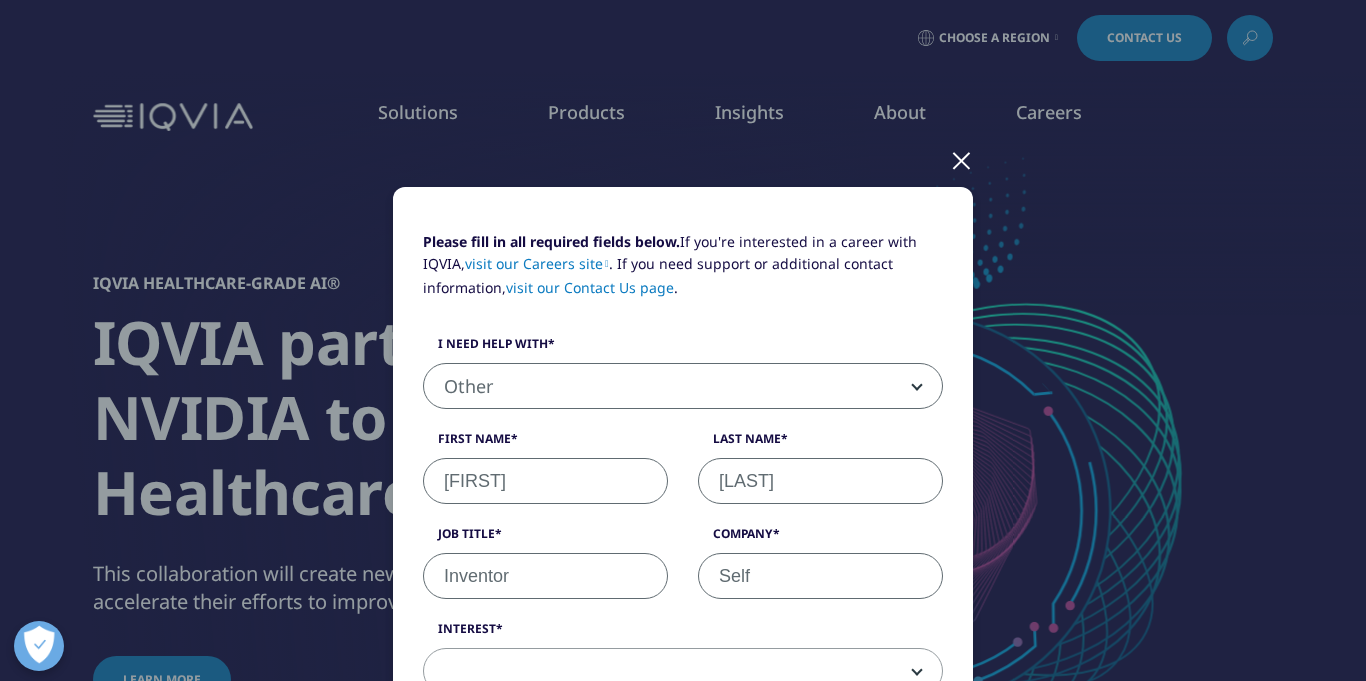 select on "Other" 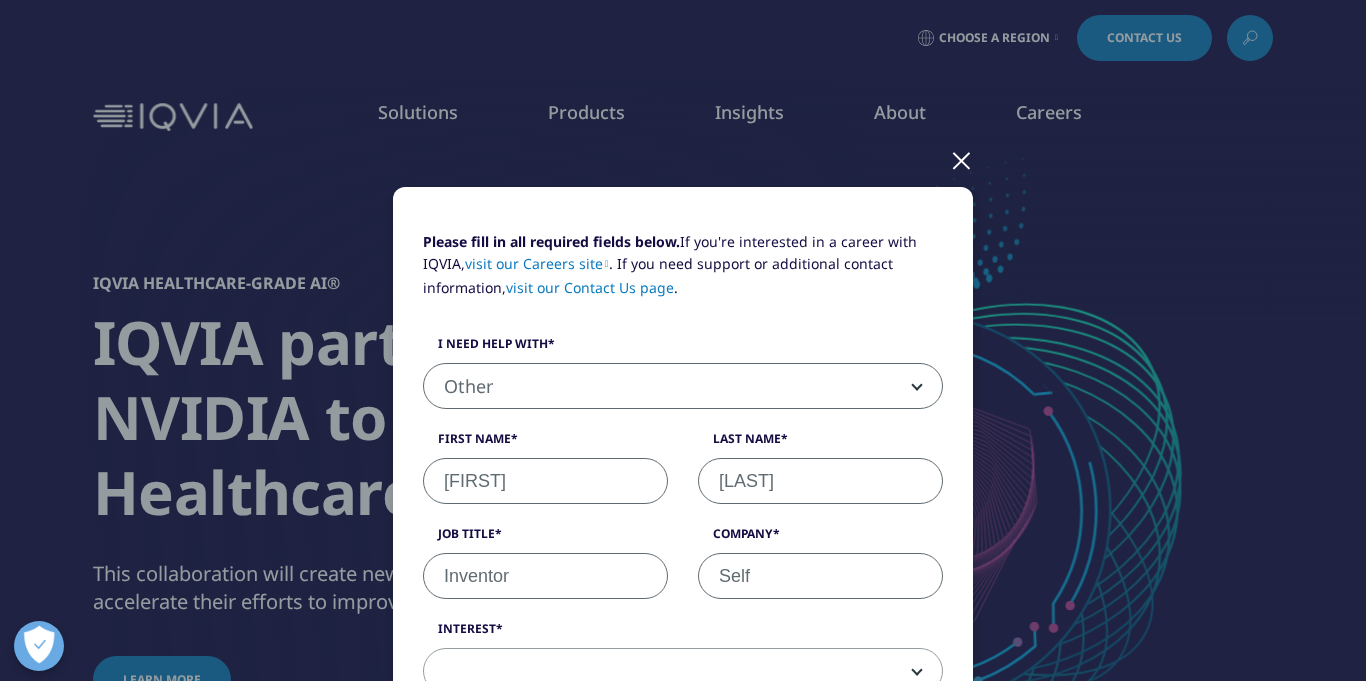 type on "Self" 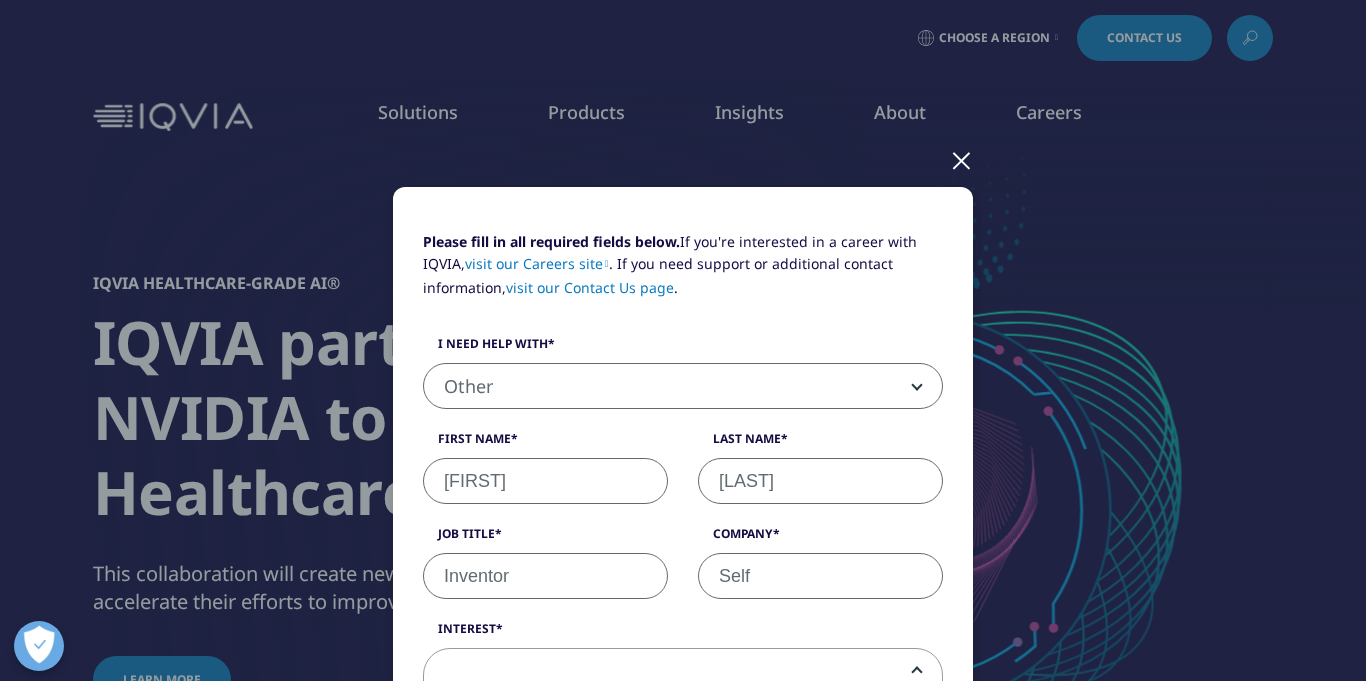scroll, scrollTop: 0, scrollLeft: 0, axis: both 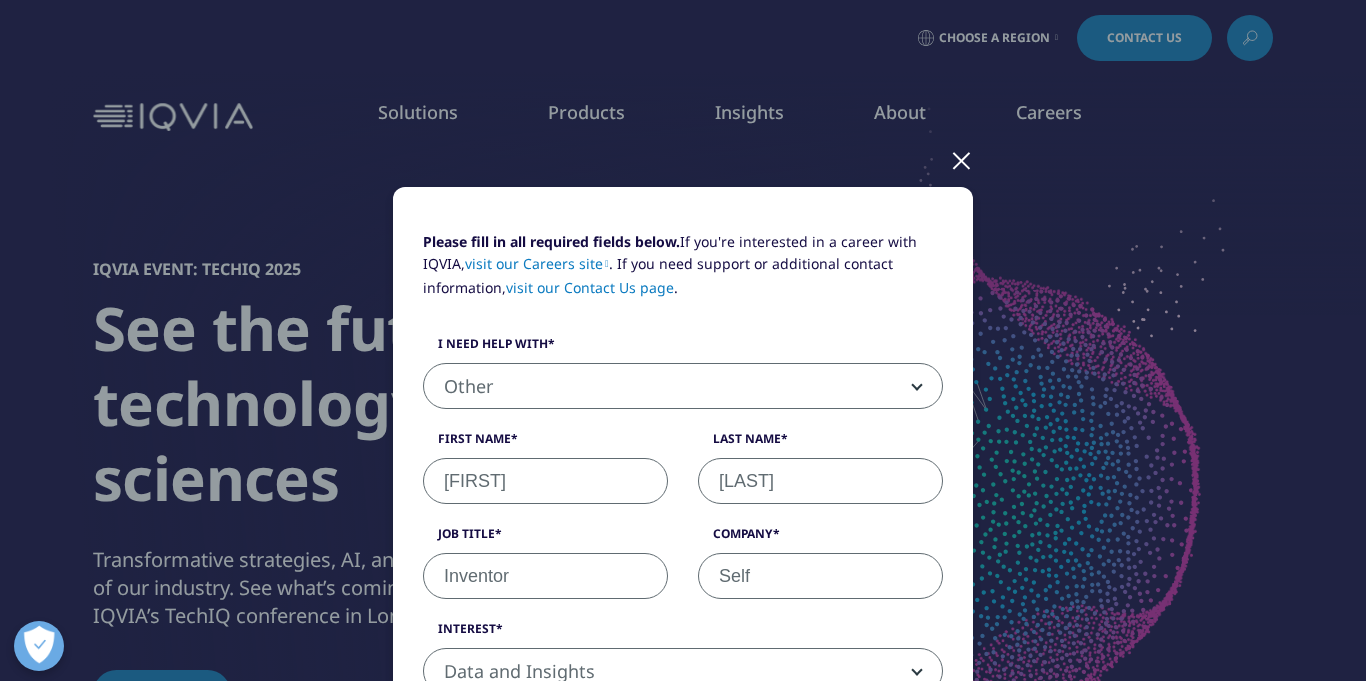select on "Other" 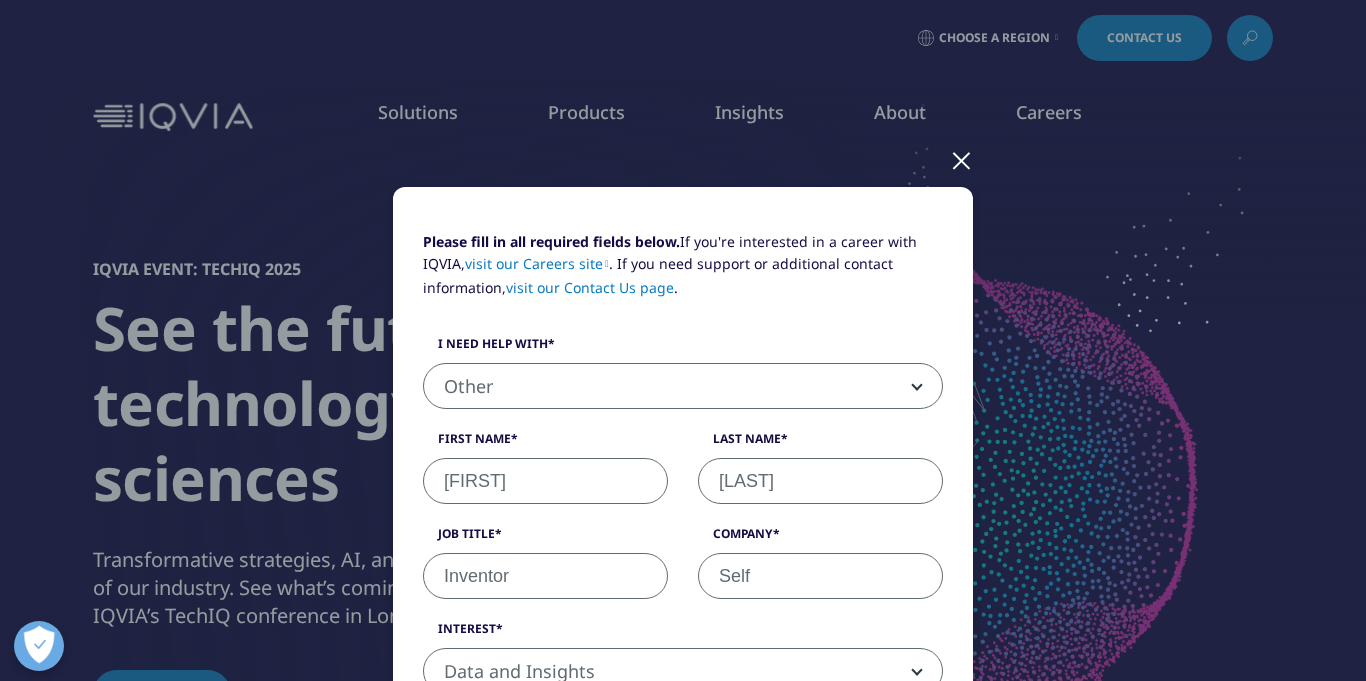 scroll, scrollTop: 0, scrollLeft: 0, axis: both 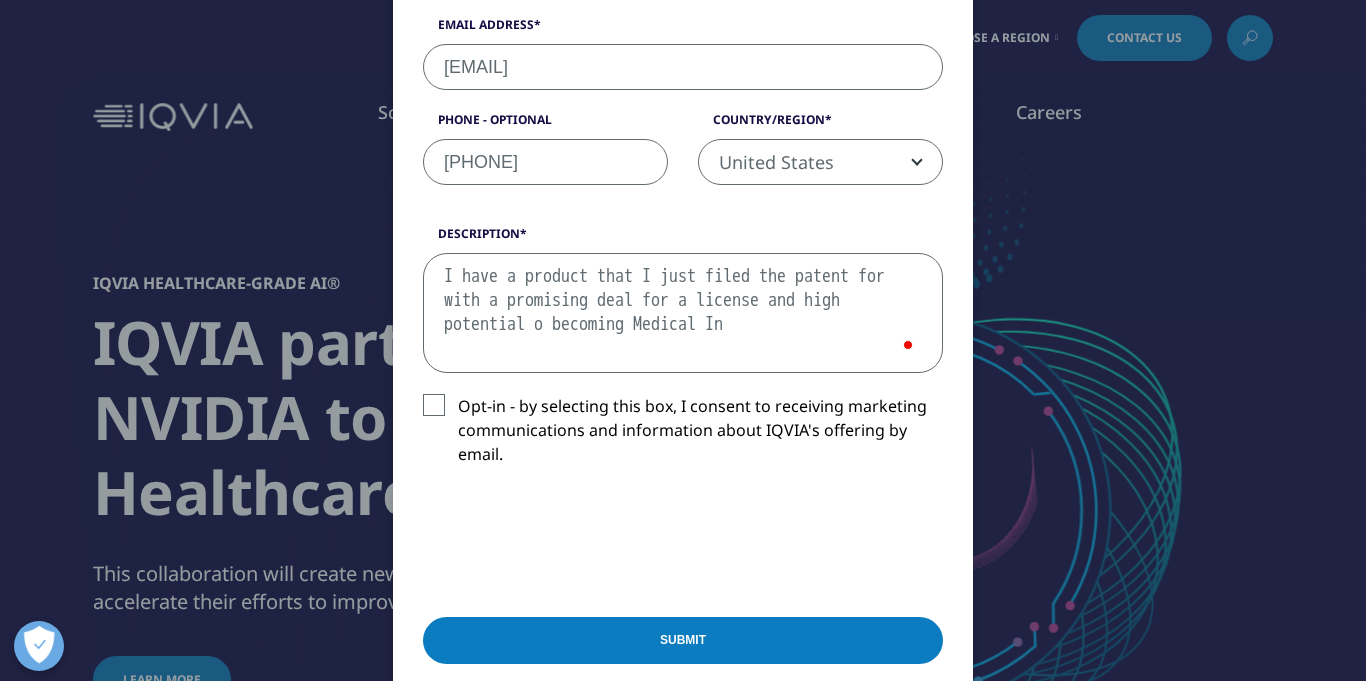 type on "I have a product that I just filed the patent for with a promising deal for a license and high potential of becoming Medical In" 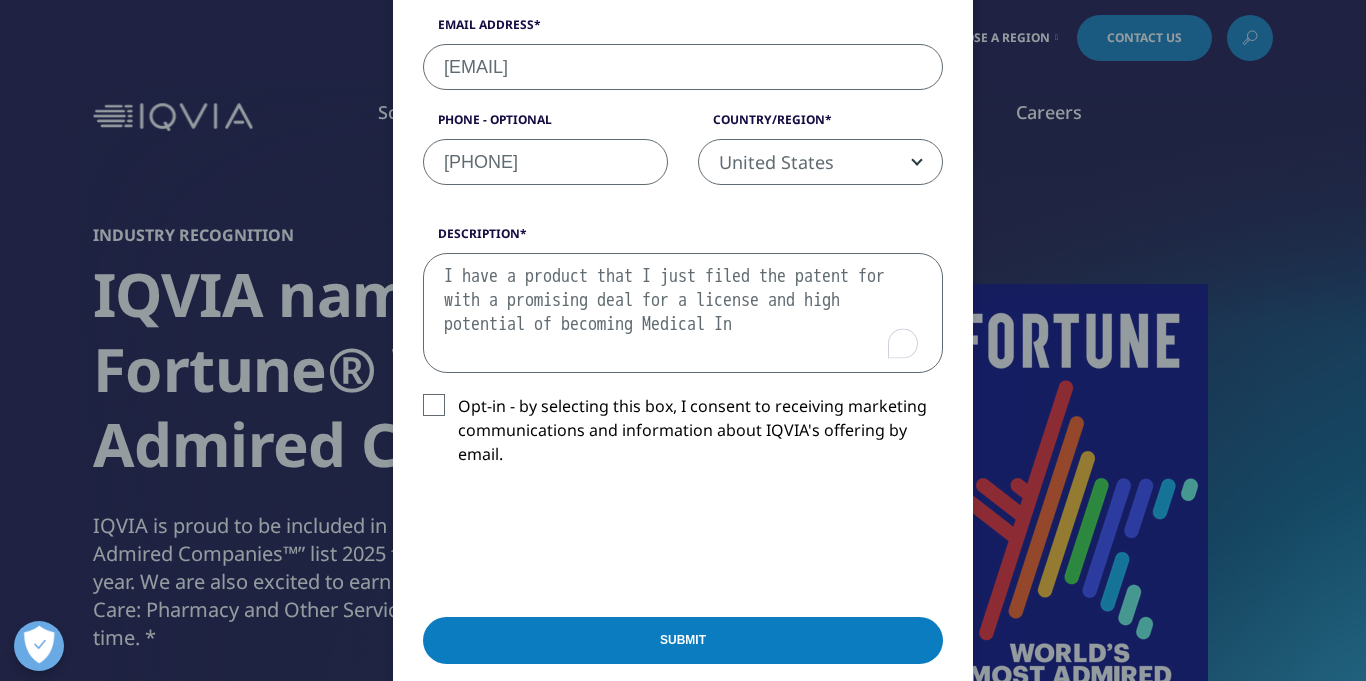 click on "I have a product that I just filed the patent for with a promising deal for a license and high potential of becoming Medical In" at bounding box center [683, 313] 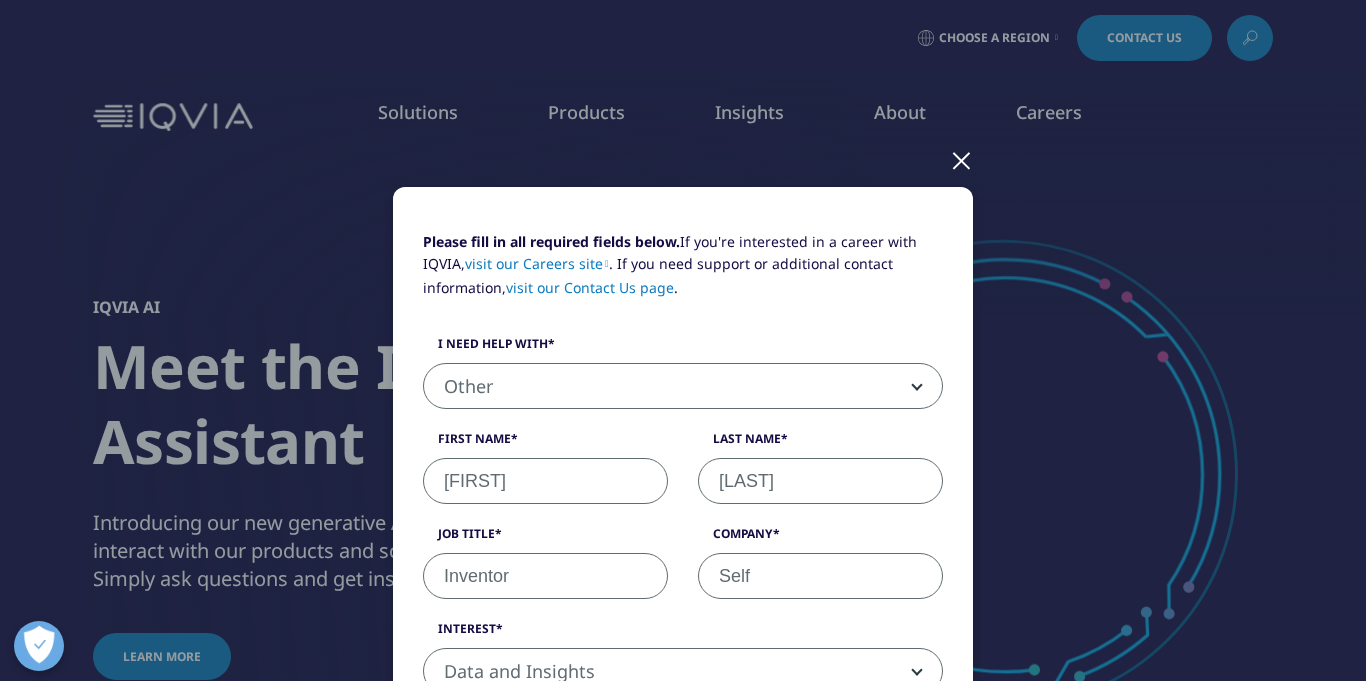 select on "Other" 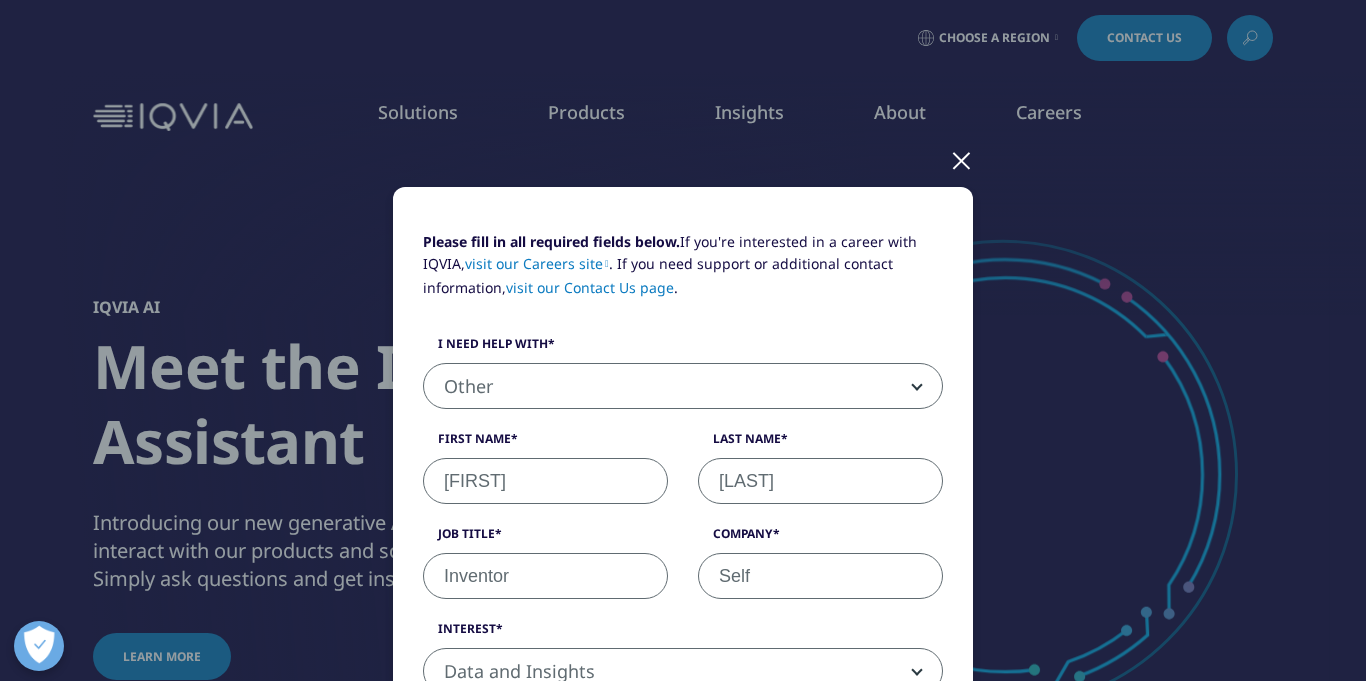 scroll, scrollTop: 0, scrollLeft: 0, axis: both 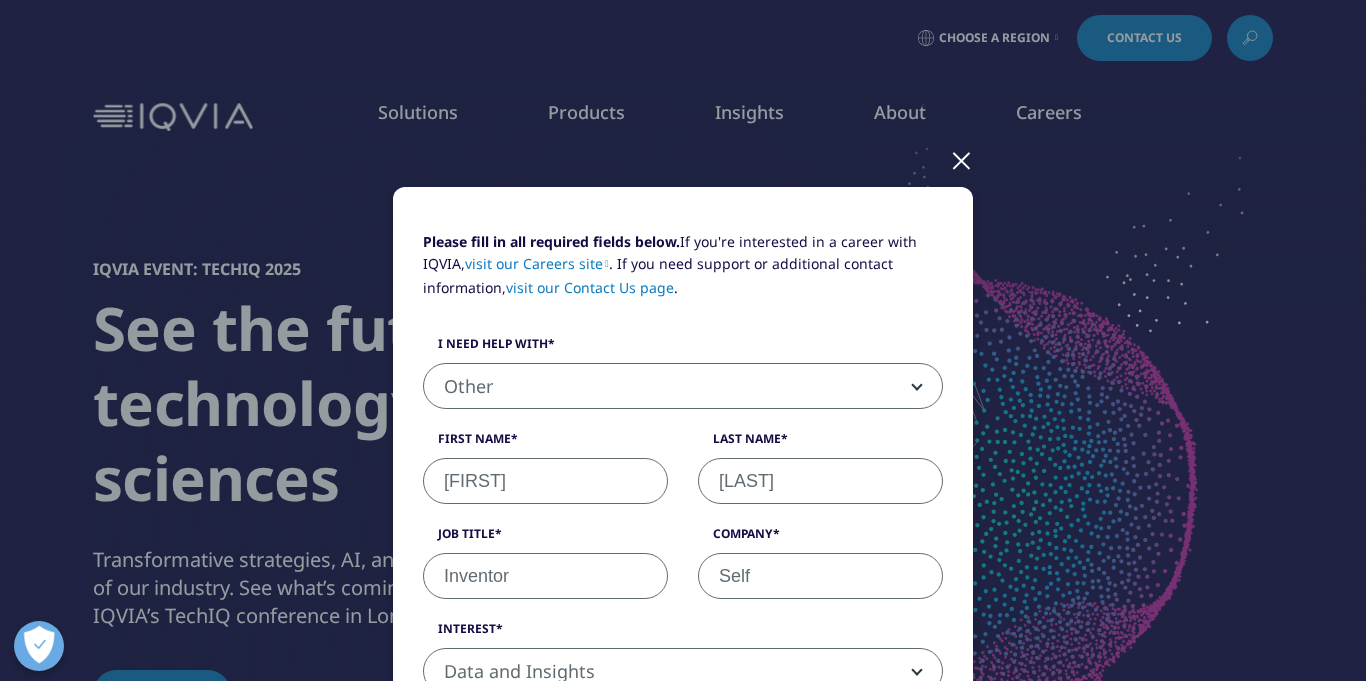 type on "I have a product that I just filed the patent for with a promising deal for a license and high potential of becoming Medical Industry standard. They want me to do my homework first because it is a global market and affects every human that this is used on of course" 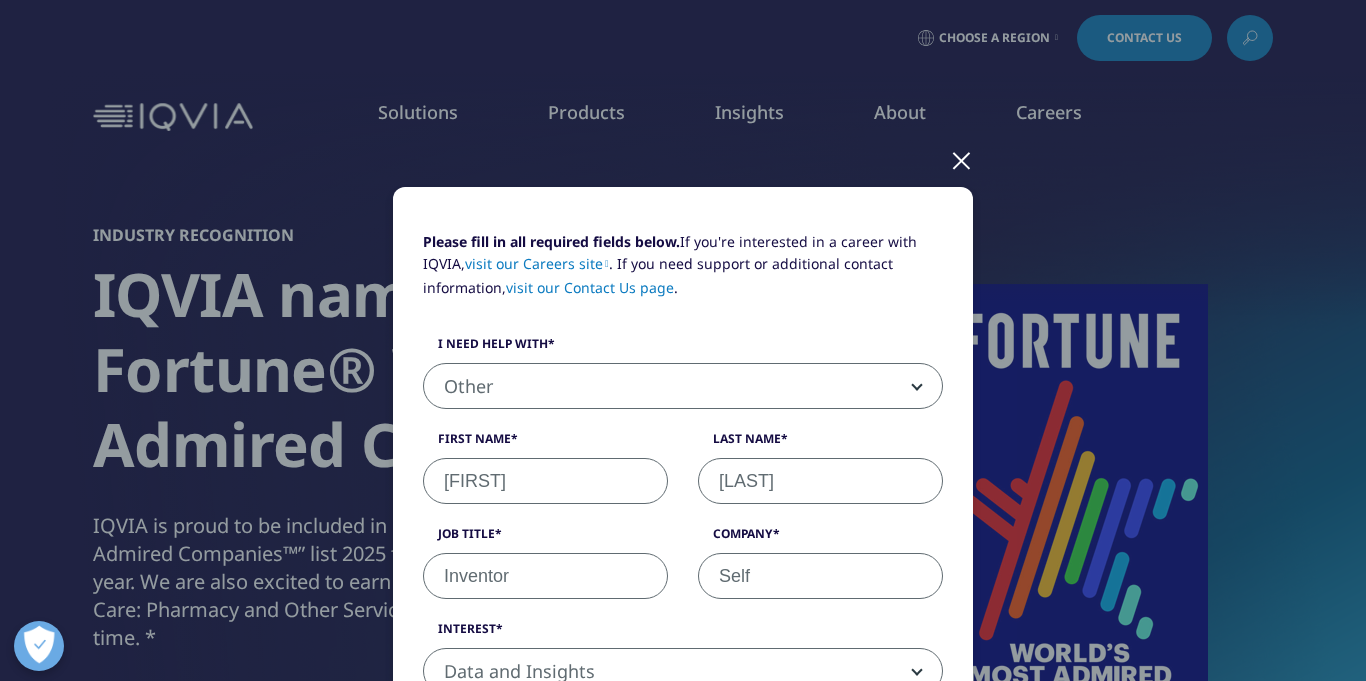 select on "Other" 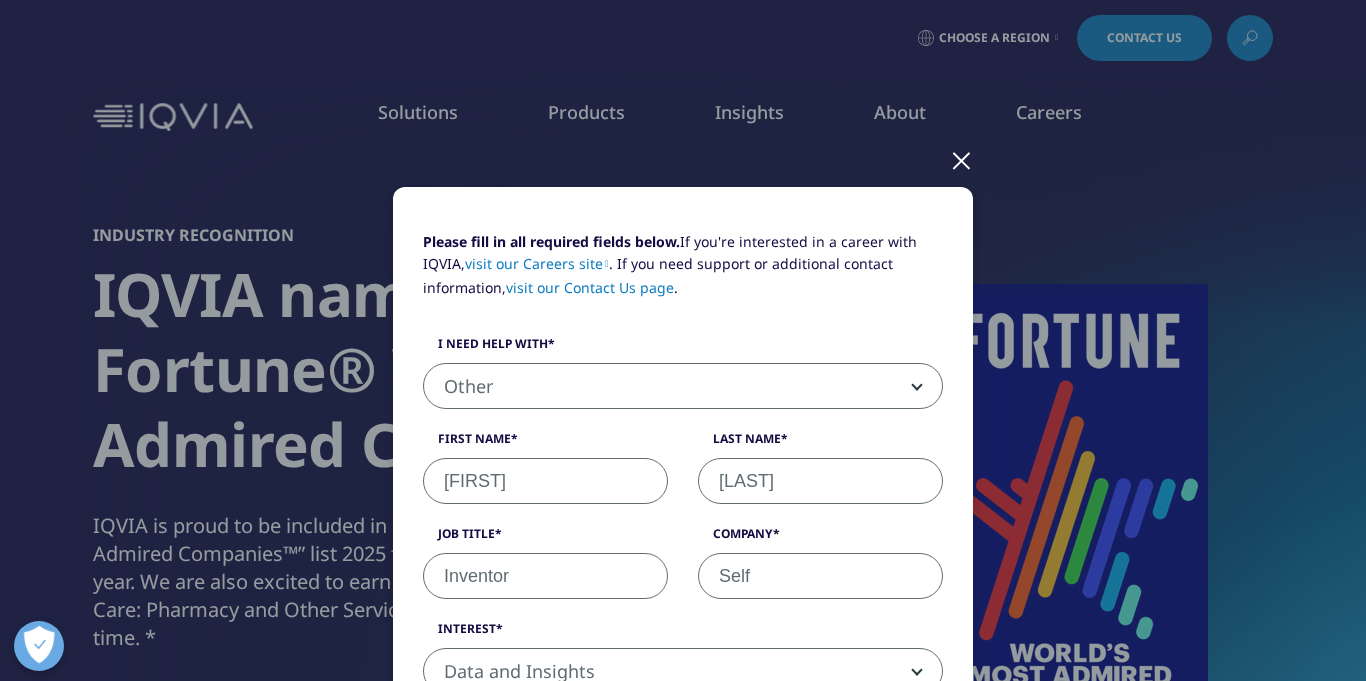 scroll, scrollTop: 0, scrollLeft: 0, axis: both 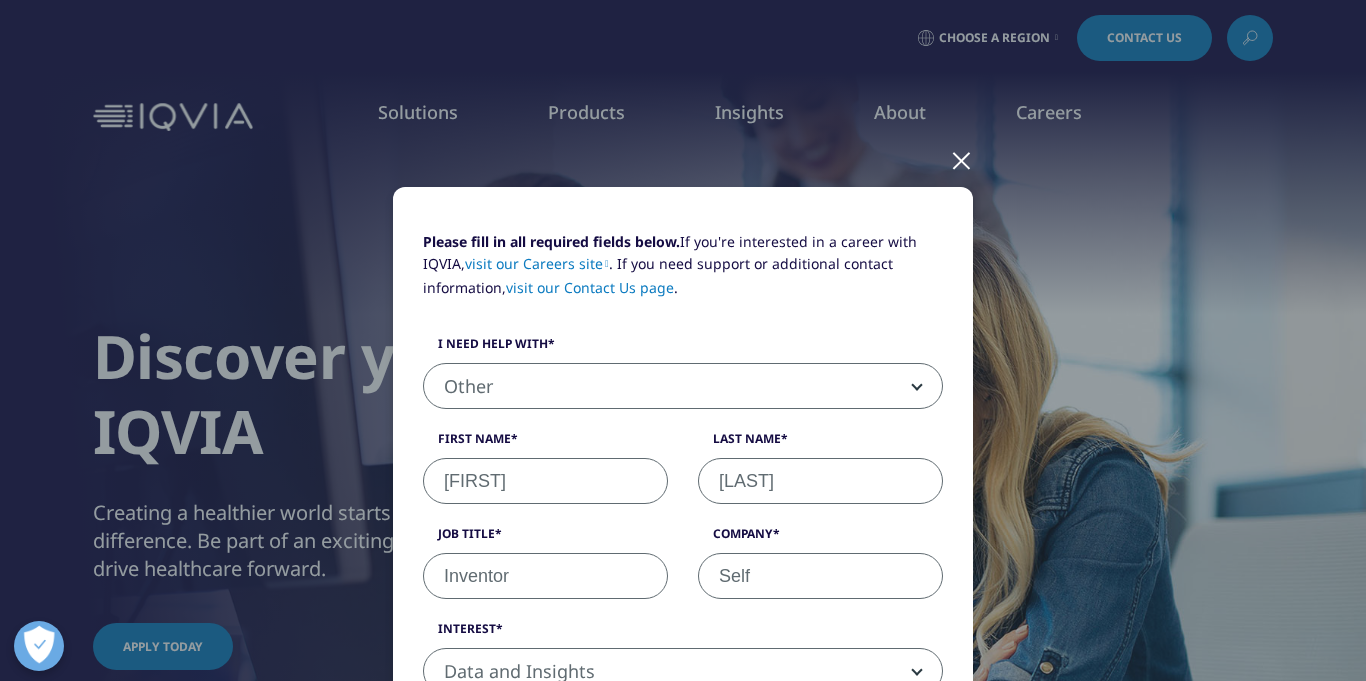 select on "Other" 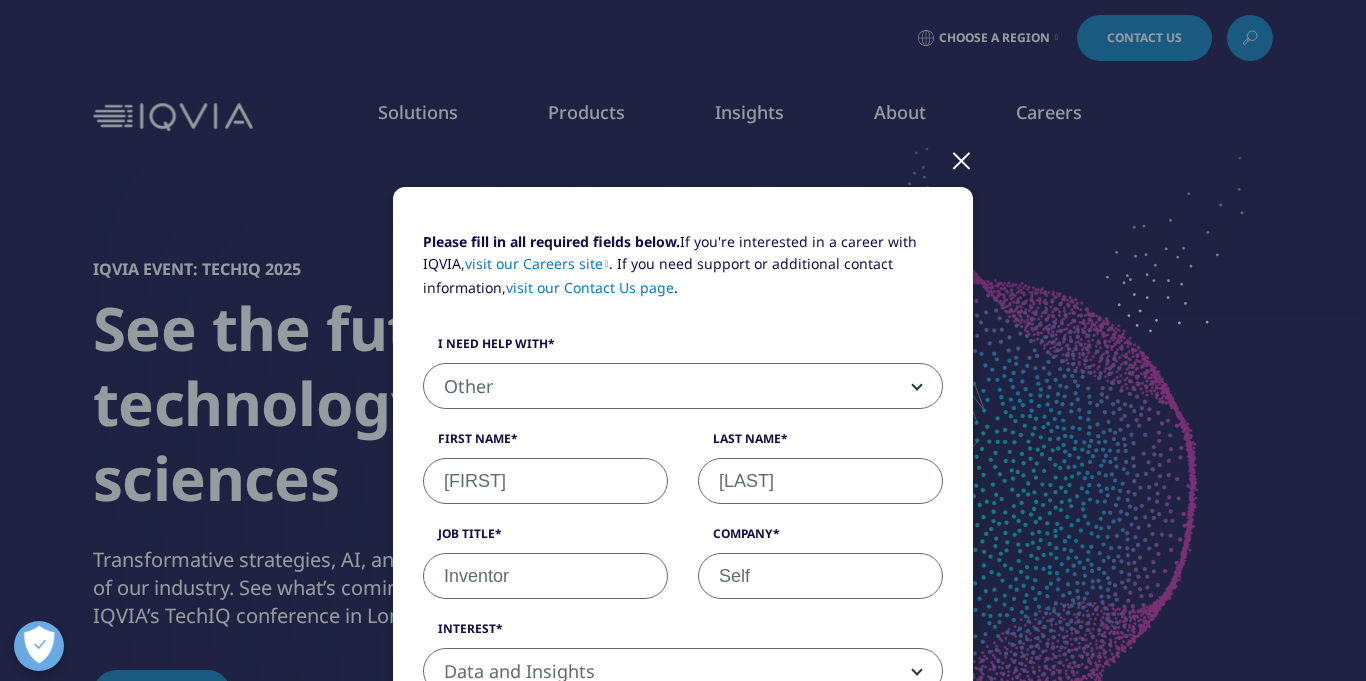 scroll, scrollTop: 0, scrollLeft: 0, axis: both 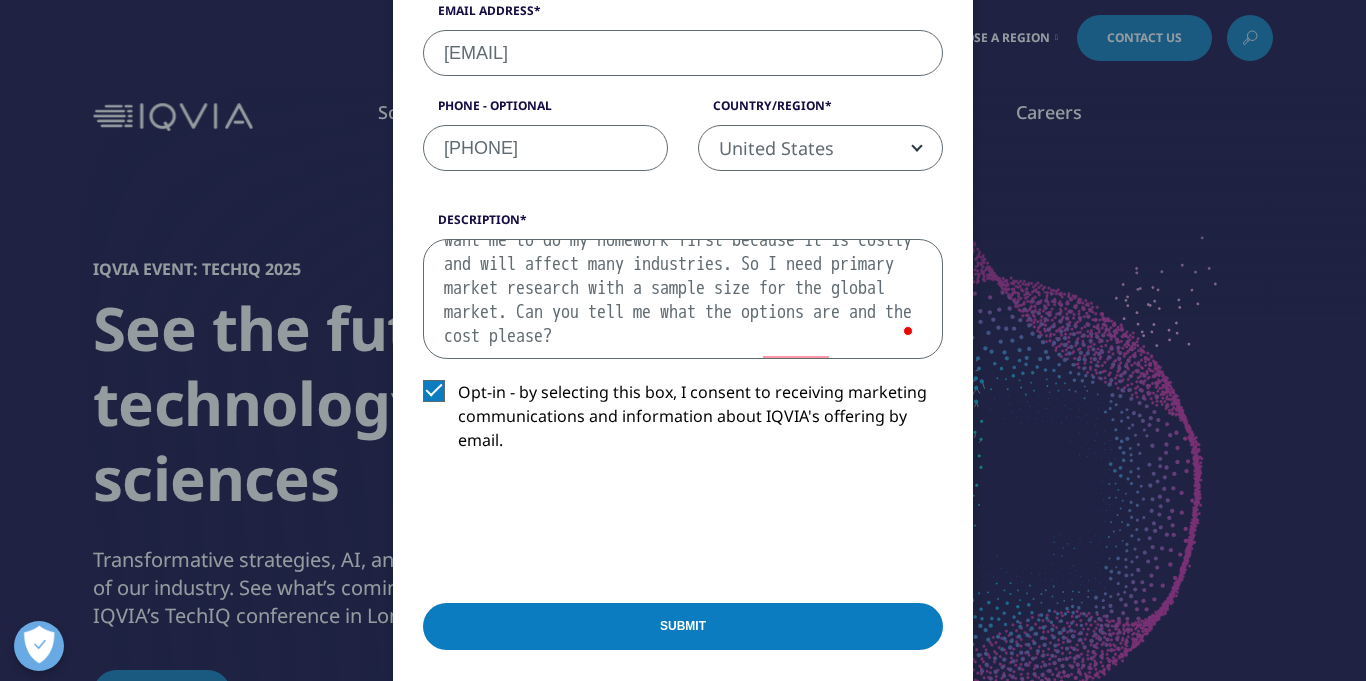 click on "I have a product that I just filed the patent for with a promising deal for a license and high potential of becoming Medical Industry standard. They want me to do my homework first because it is costly and will affect many industries. So I need primary market research with a sample size for the global market. Can you tell me what the options are and the cost please?" at bounding box center (683, 299) 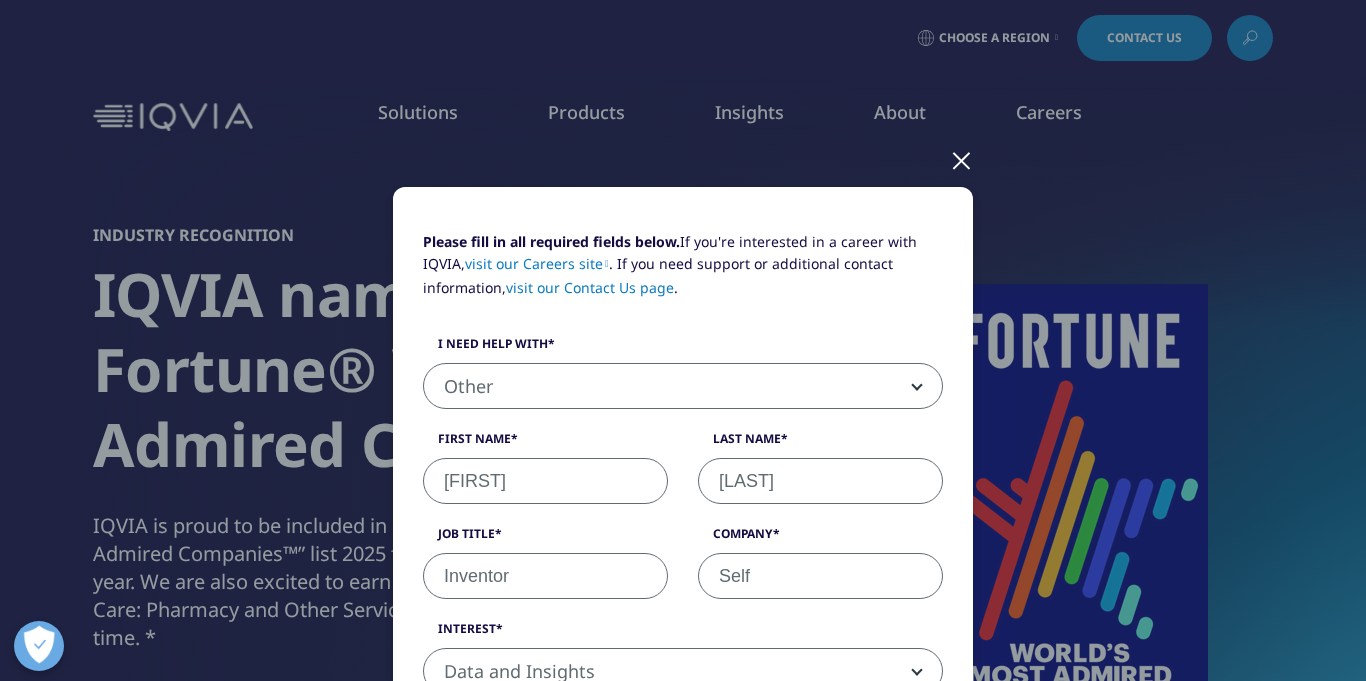 select on "Other" 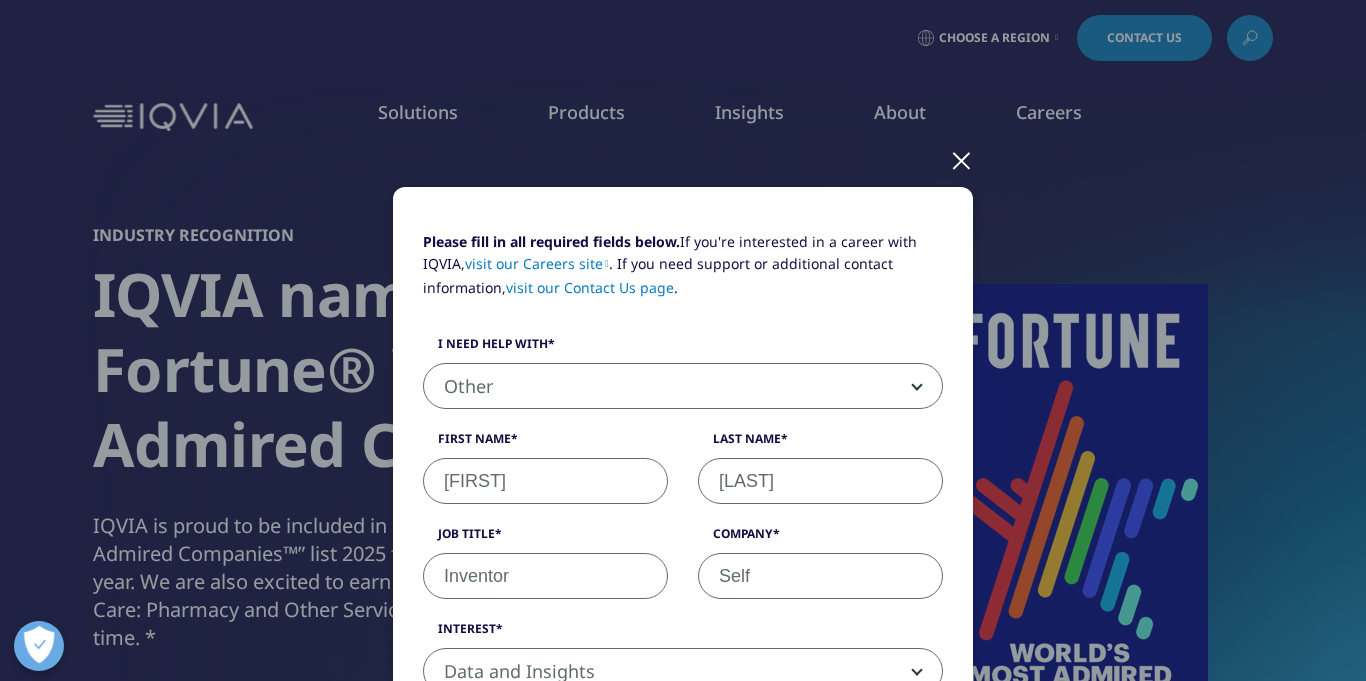 scroll, scrollTop: 0, scrollLeft: 0, axis: both 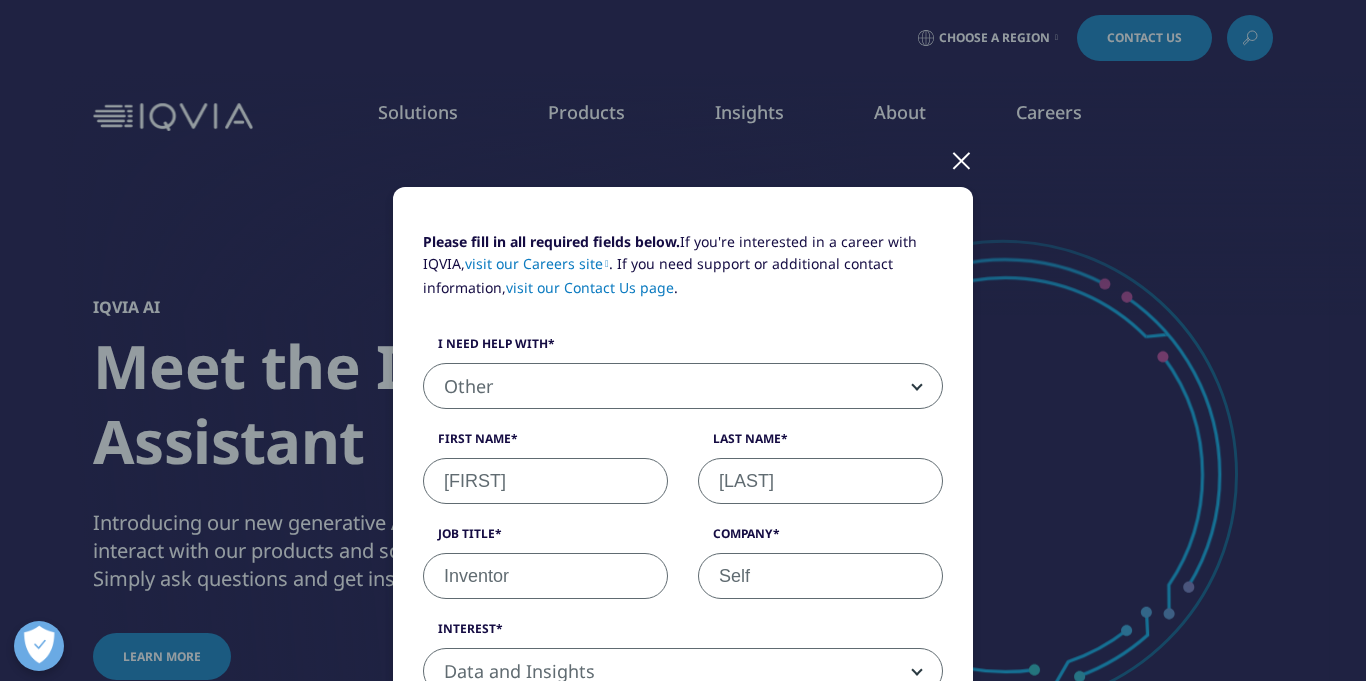 type on "I have a product that I just filed the patent for with a promising deal for a license and high potential of becoming Medical Industry standard. They want me to do my homework first because it is costly and will affect many industries. So I need primary market research with a sample size for the global market. Can you tell me what the options are and the cost please? If possible is there a payment plan? I'm only a single broke mother. However, if it is affordable I will do what it takes to cover" 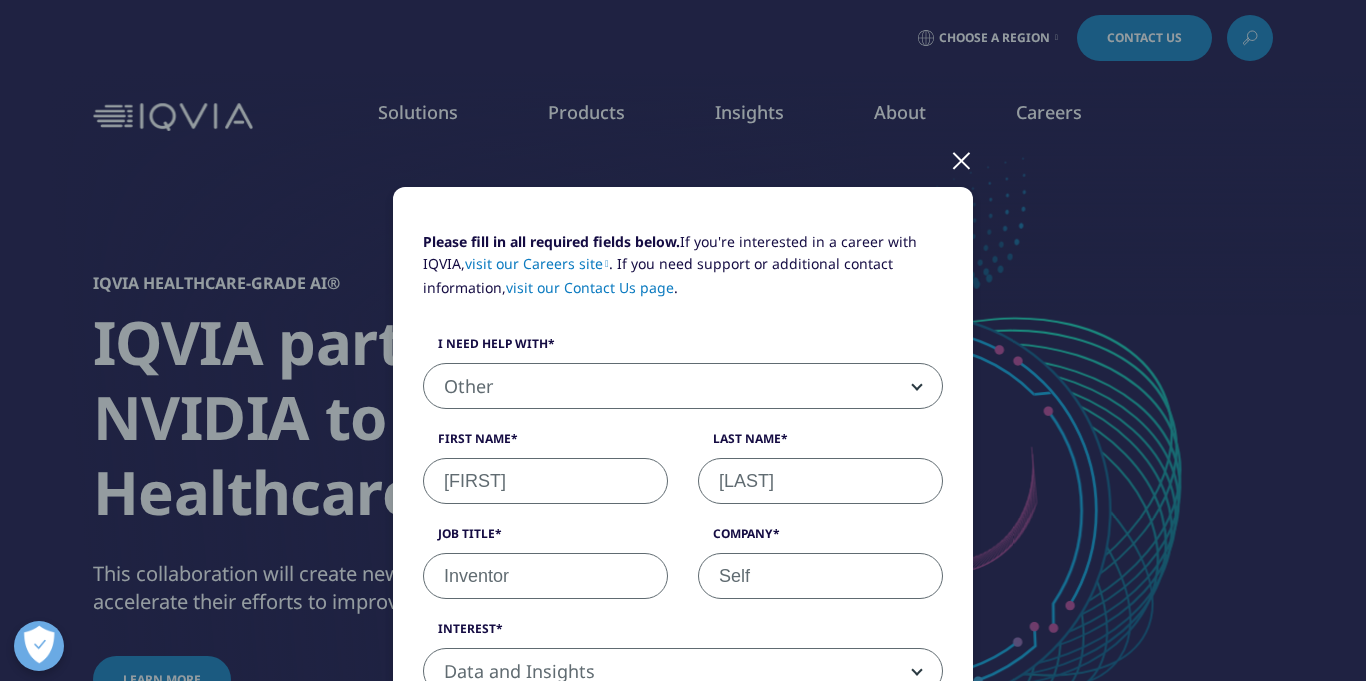 select on "Other" 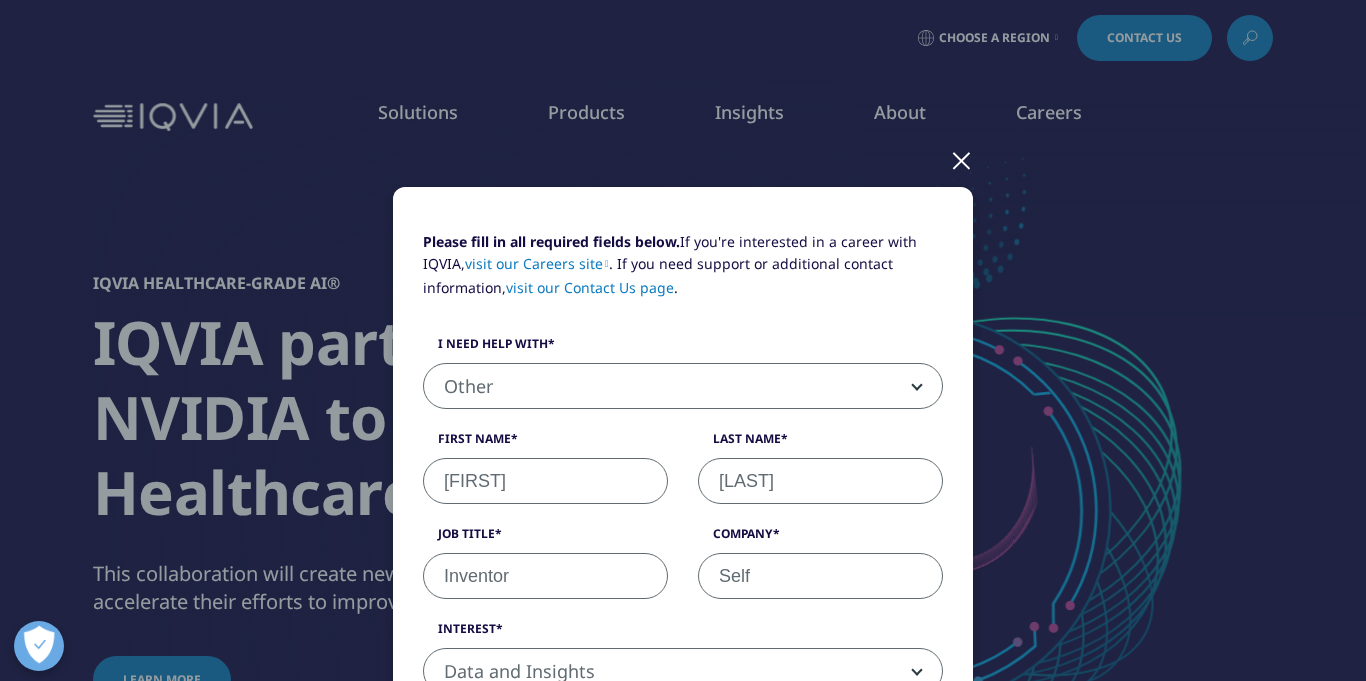 scroll, scrollTop: 0, scrollLeft: 0, axis: both 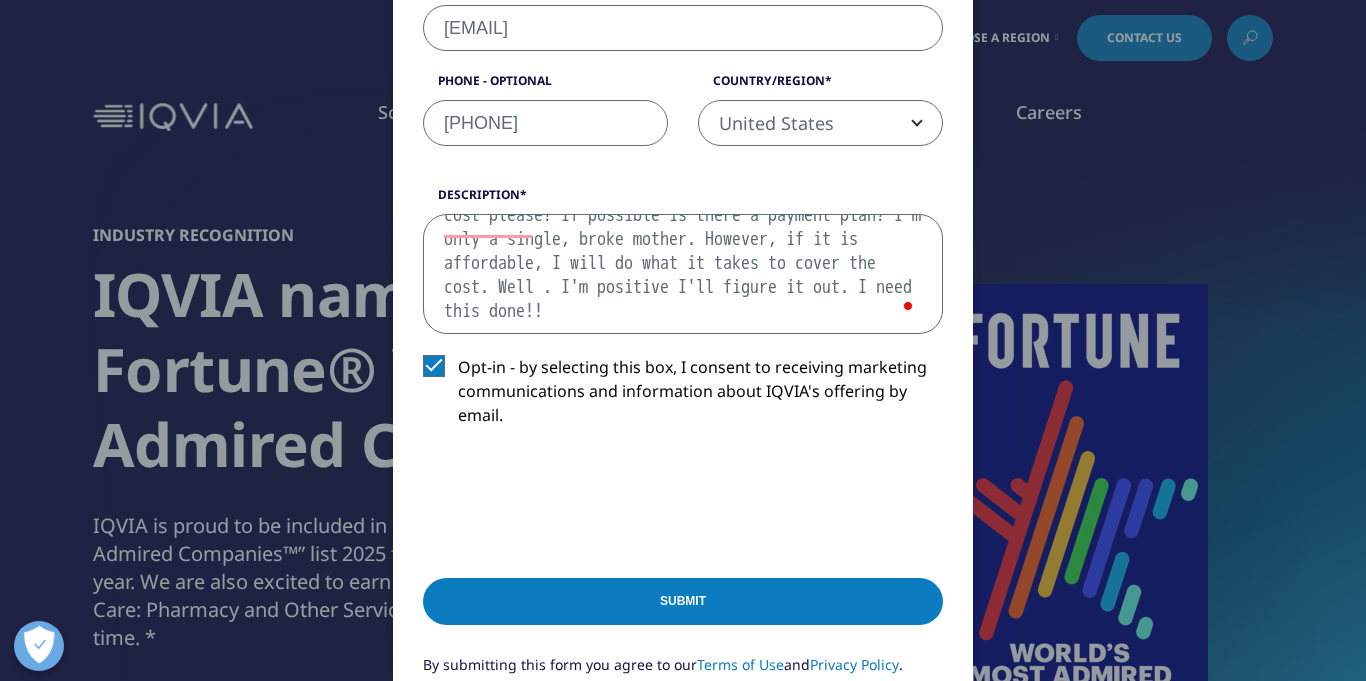 type on "I have a product that I just filed the patent for with a promising deal for a license and high potential of becoming Medical Industry standard. They want me to do my homework first because it is costly and will affect many industries. So I need primary market research with a sample size for the global market. Can you tell me what the options are and the cost please? If possible is there a payment plan? I'm only a single, broke mother. However, if it is affordable, I will do what it takes to cover the cost. Well. I'm positive I'll figure it out. I need this done!!" 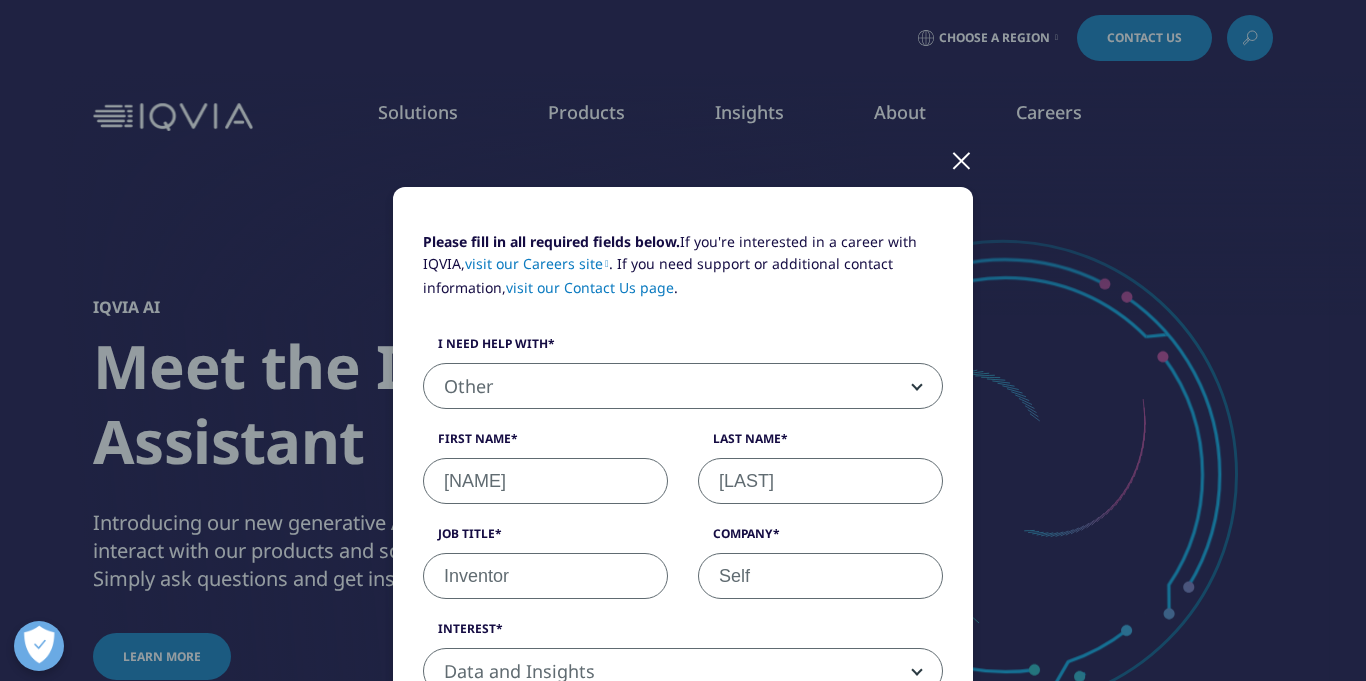 select on "Other" 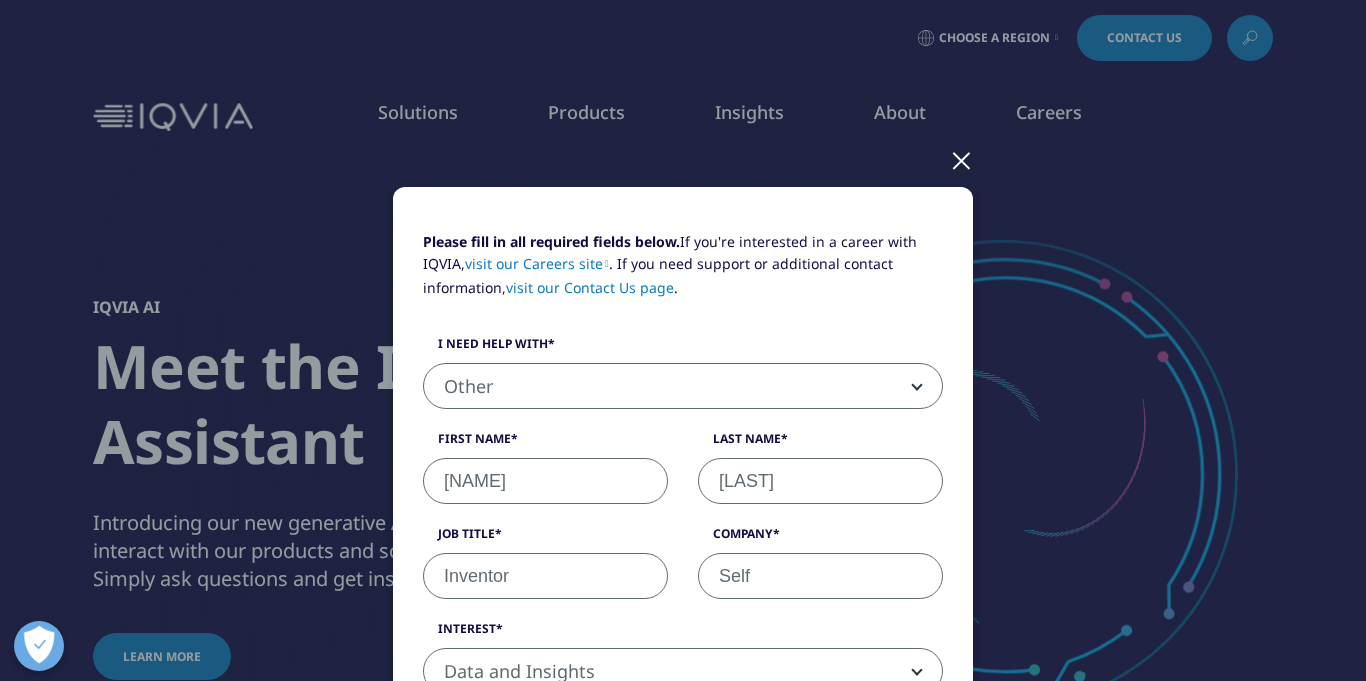 scroll, scrollTop: 0, scrollLeft: 0, axis: both 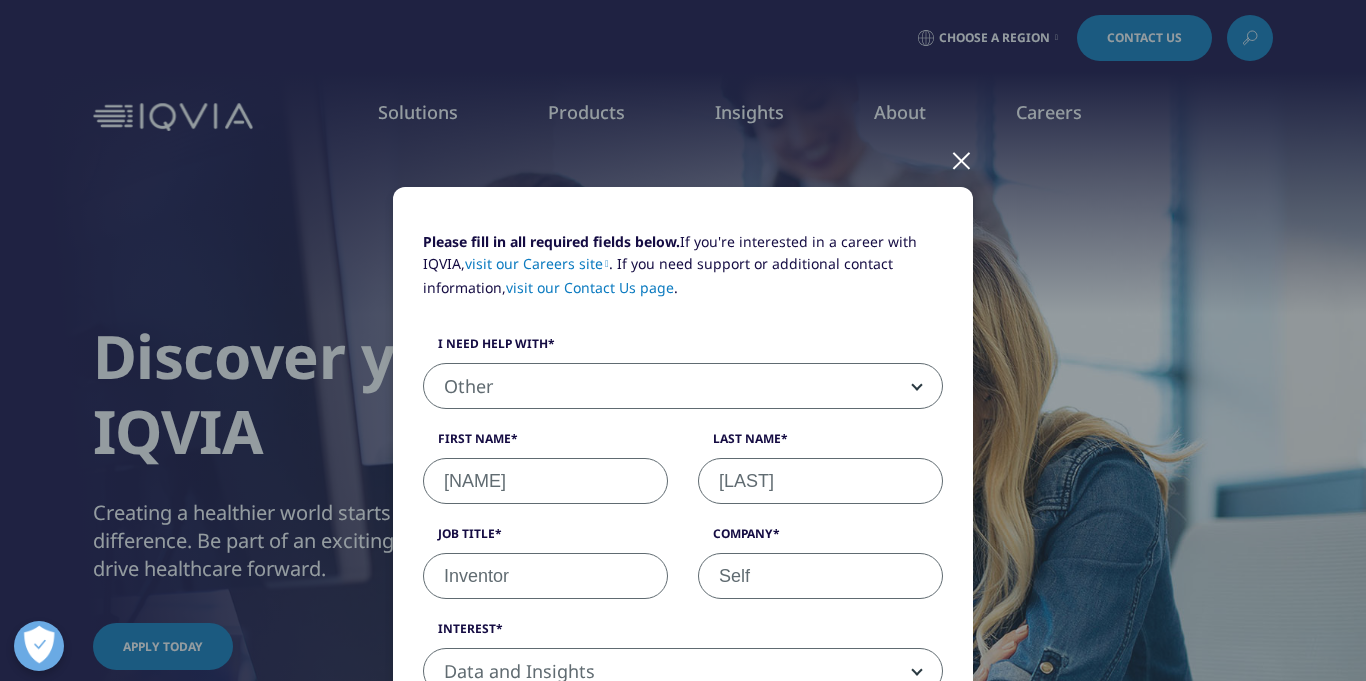 drag, startPoint x: 551, startPoint y: 227, endPoint x: 561, endPoint y: 229, distance: 10.198039 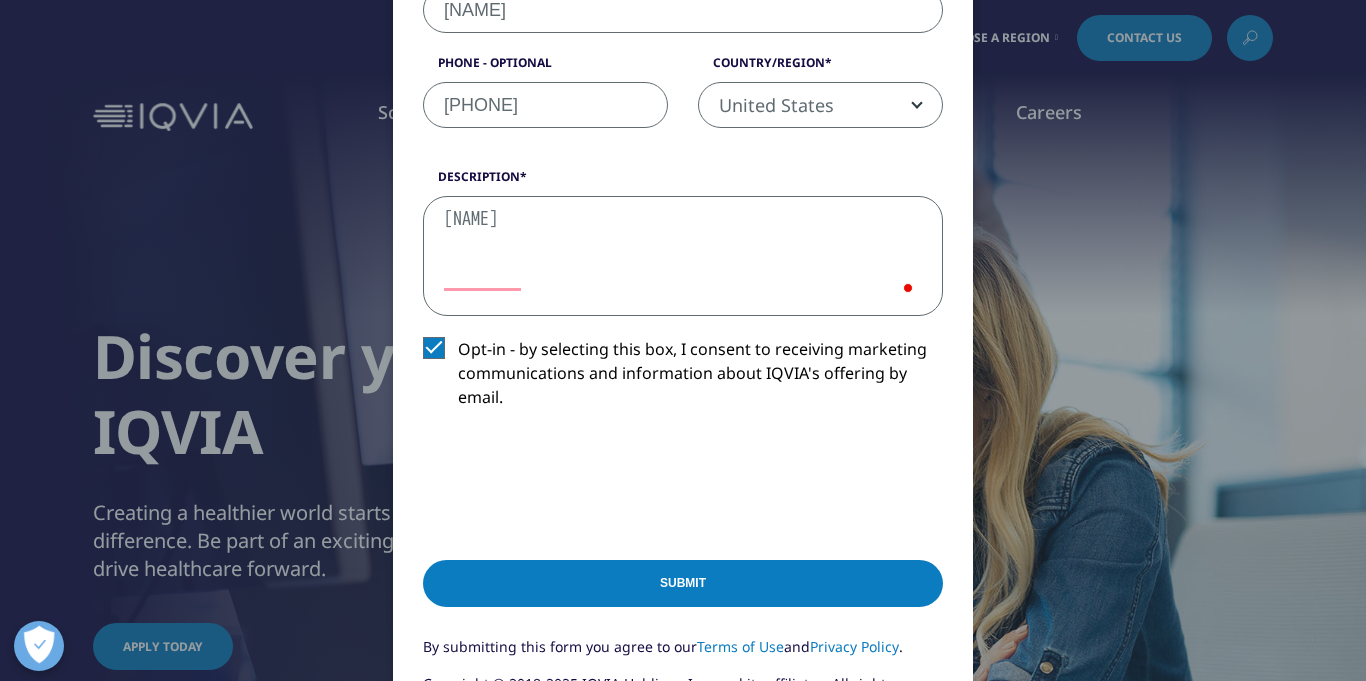 scroll, scrollTop: 12, scrollLeft: 0, axis: vertical 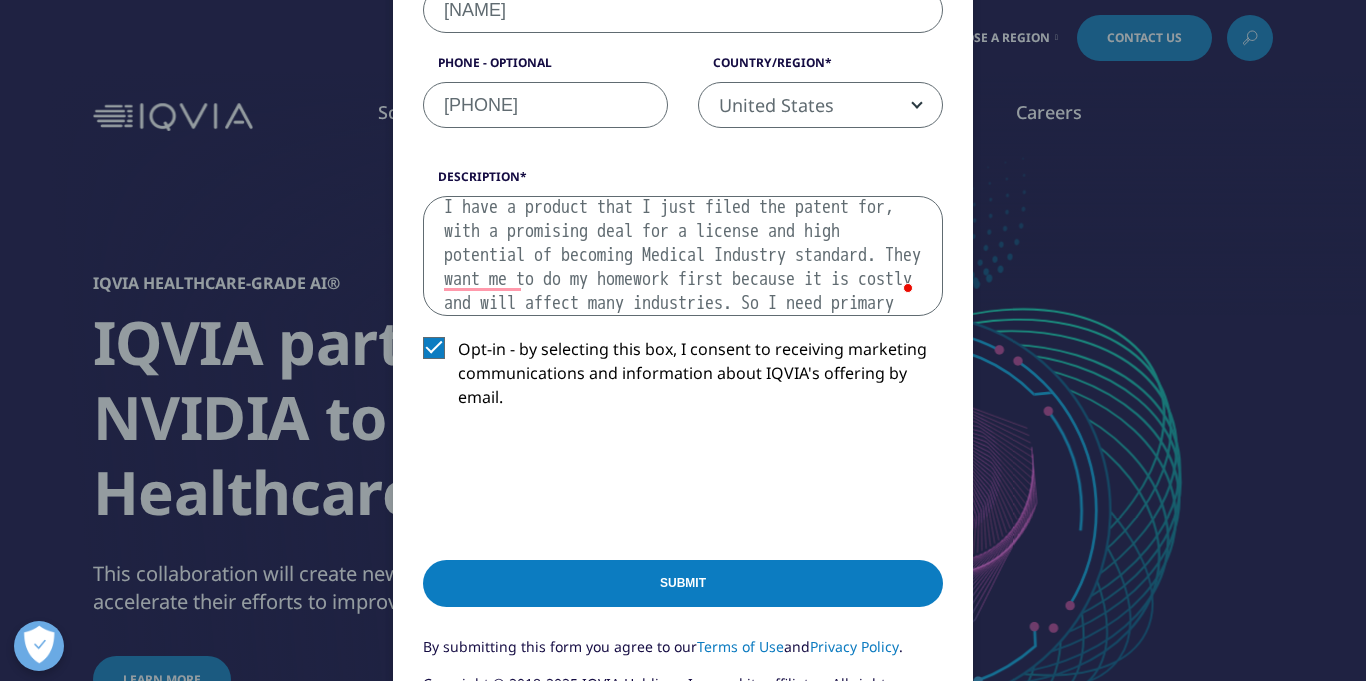 click on "I have a product that I just filed the patent for, with a promising deal for a license and high potential of becoming Medical Industry standard. They want me to do my homework first because it is costly and will affect many industries. So I need primary market research with a sample size for the global market. Can you tell me what the options are and the cost please? If possible is there a payment plan? I'm only a single, broke mother. However, if it is affordable, I will do what it takes to cover the cost. Well what's possible of course. I'm positive I'll figure it out. I need this done please!!" at bounding box center (683, 256) 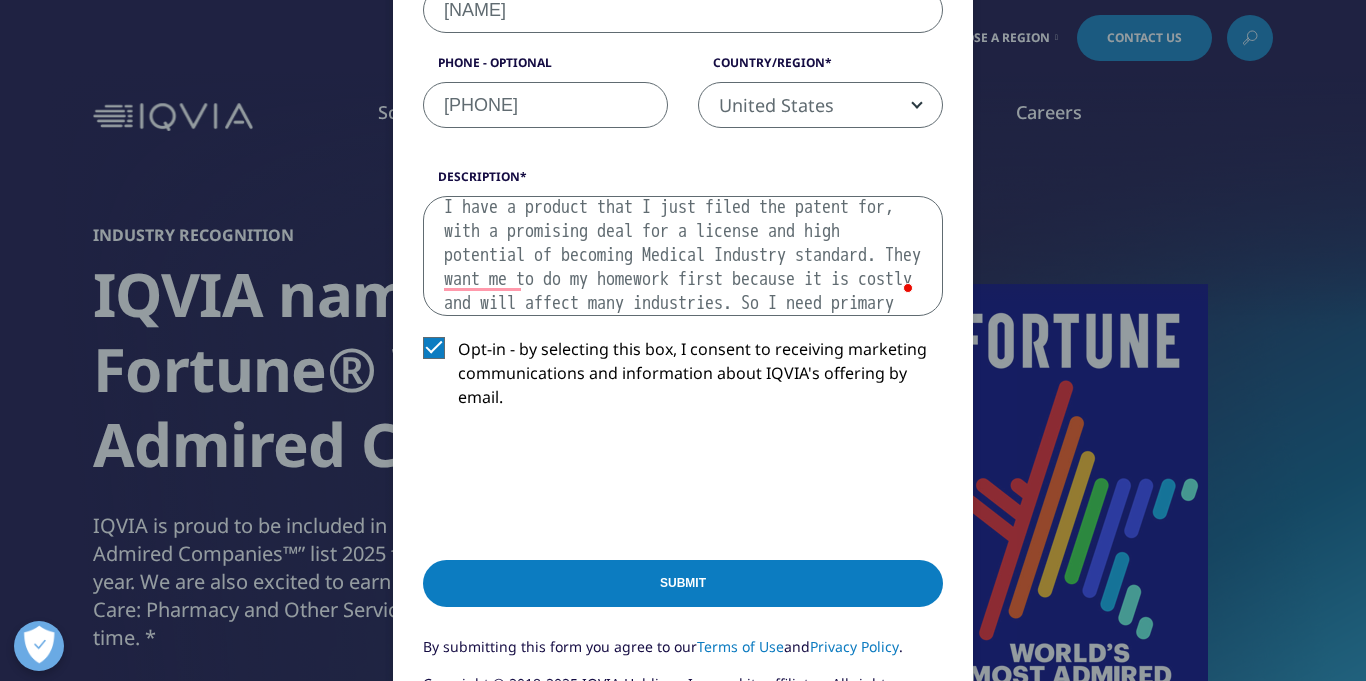 scroll, scrollTop: 59, scrollLeft: 0, axis: vertical 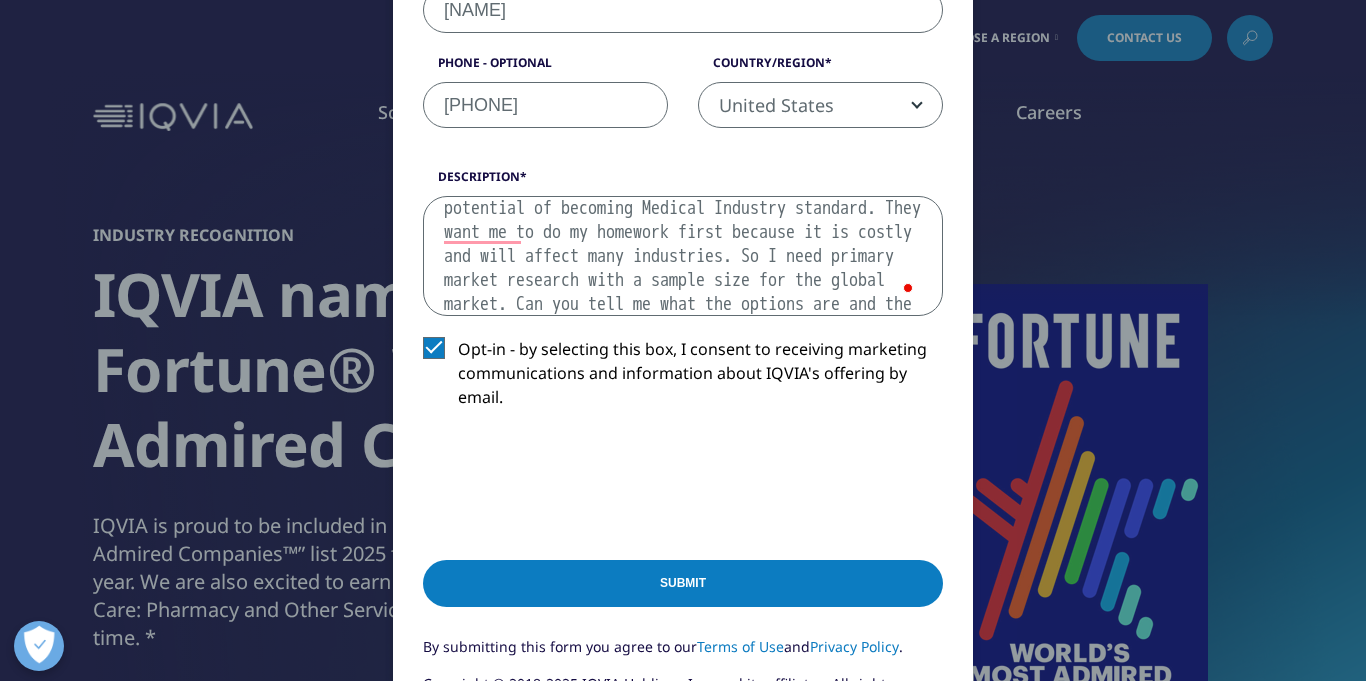type on "I have a product that I just filed the patent for, with a promising deal for a license and high potential of becoming Medical Industry standard. They want me to do my homework first because it is costly and will affect many industries. So I need primary market research with a sample size for the global market. Can you tell me what the options are and the cost please? If possible is there a payment plan? I'm only a single, broke mother. However, if it is affordable, I will do what it takes to cover the cost. Well what's possible of course. I'm positive I'll figure it out. I need this done please!!" 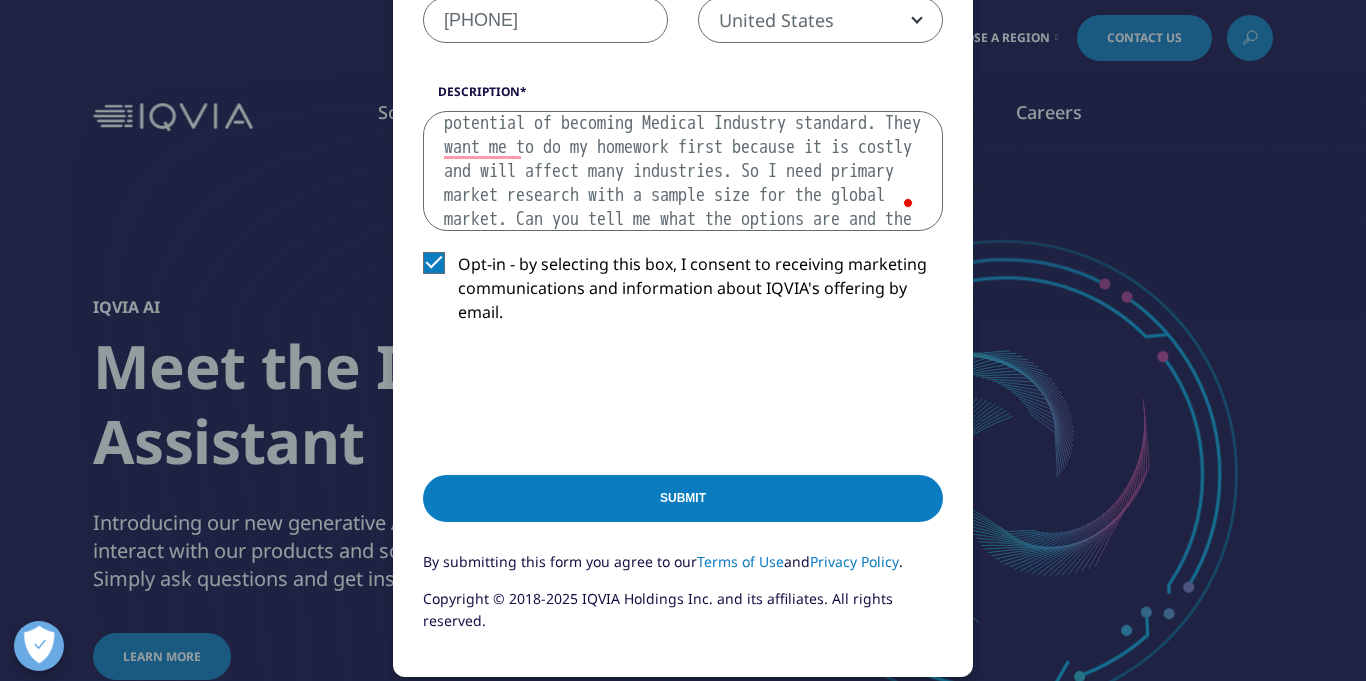 scroll, scrollTop: 919, scrollLeft: 0, axis: vertical 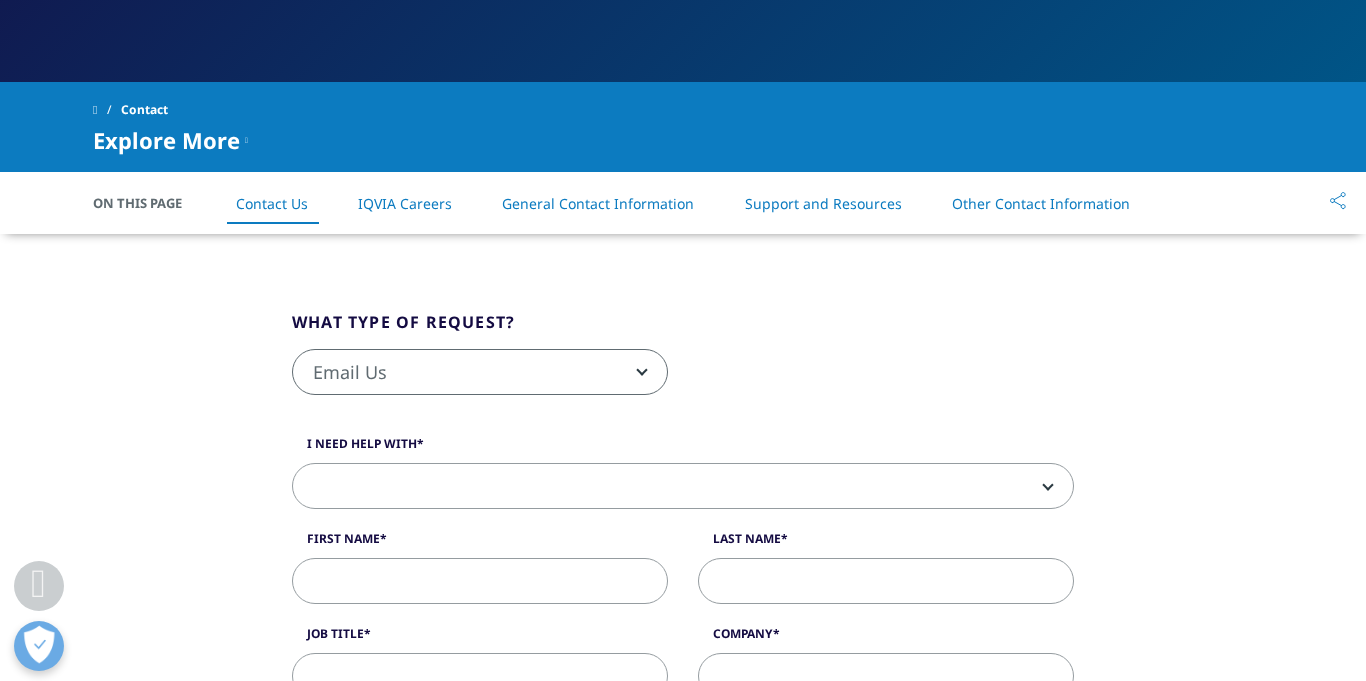 click on "Email Us" at bounding box center (480, 373) 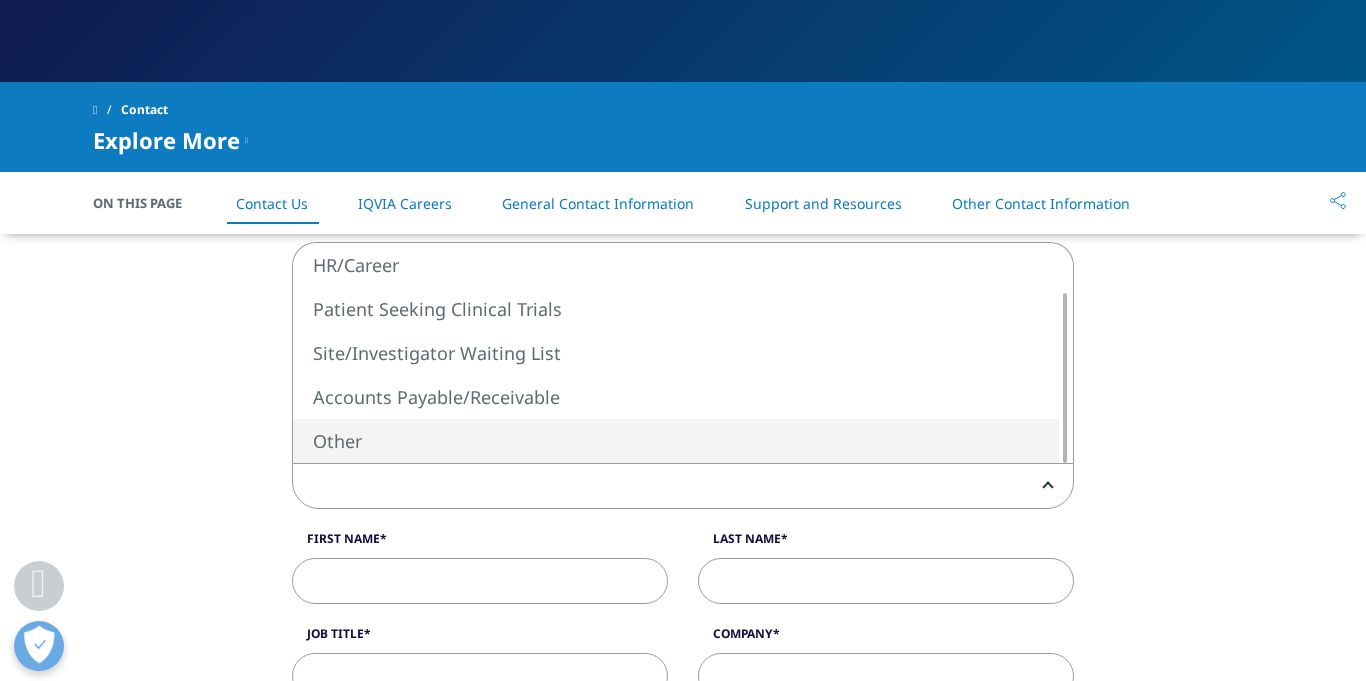 select on "Other" 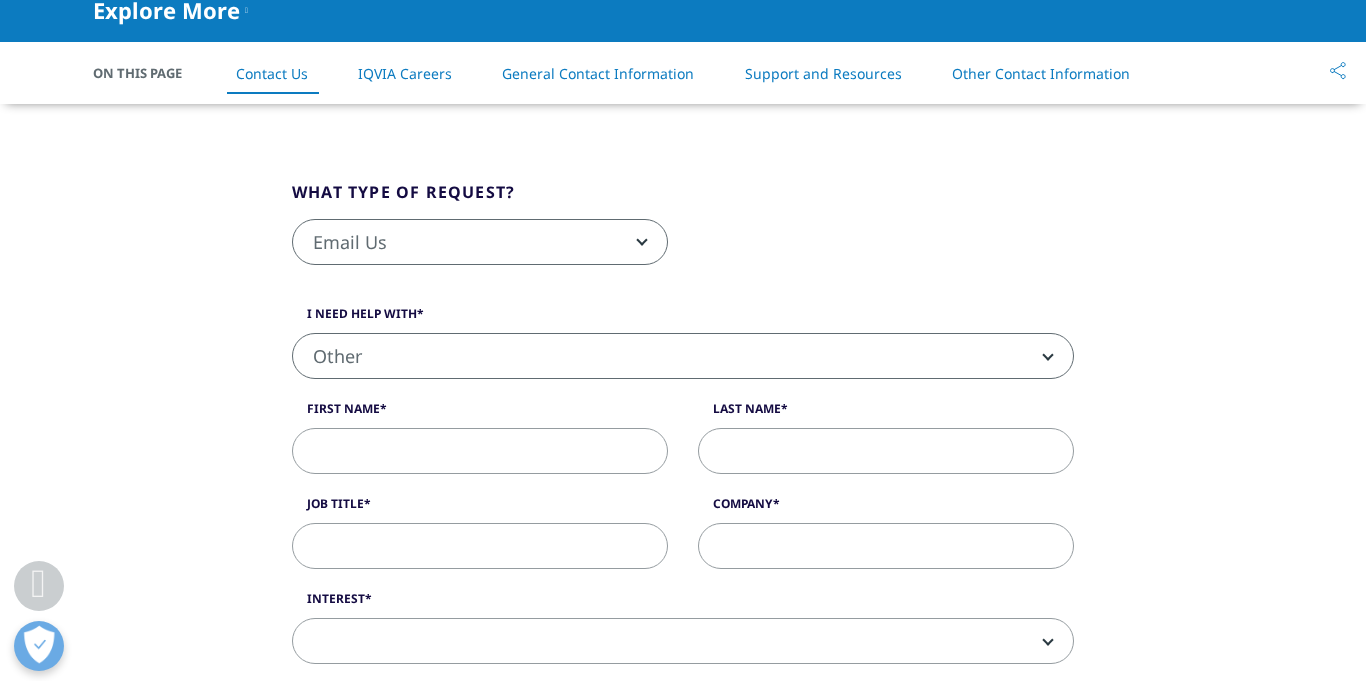 scroll, scrollTop: 590, scrollLeft: 0, axis: vertical 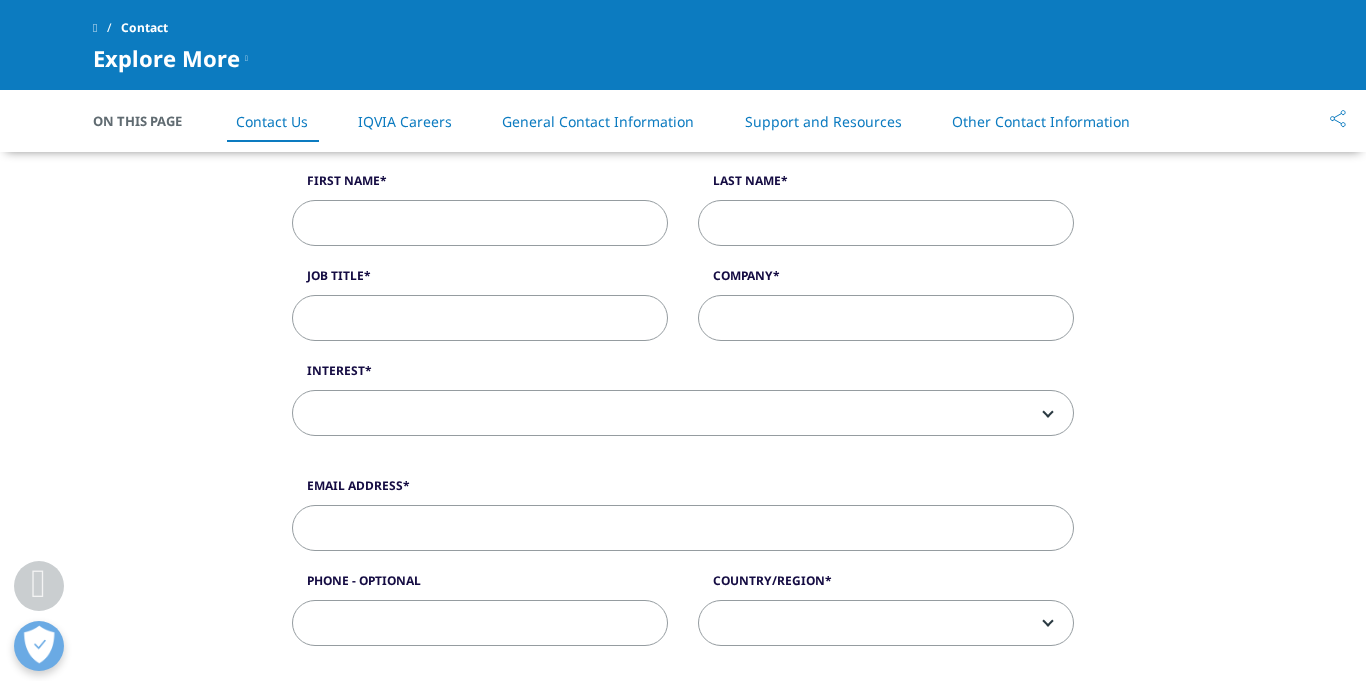 click on "First Name" at bounding box center (480, 223) 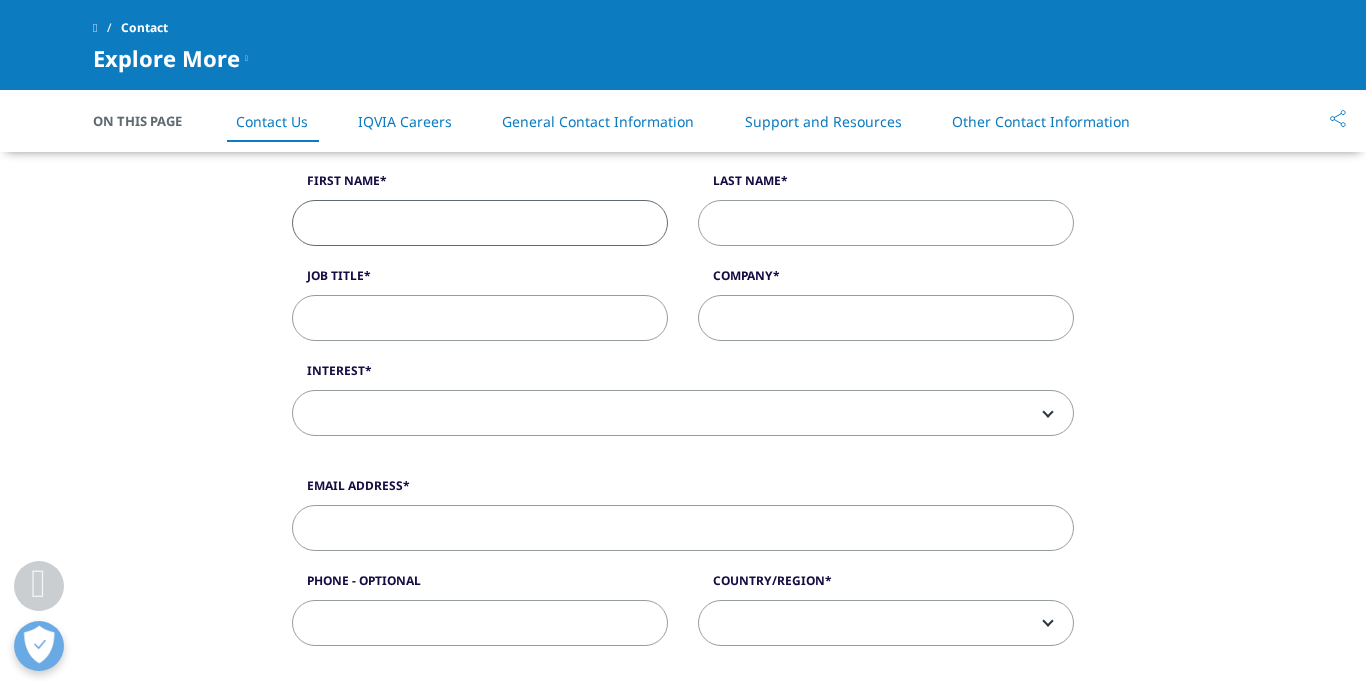type on "Carrie" 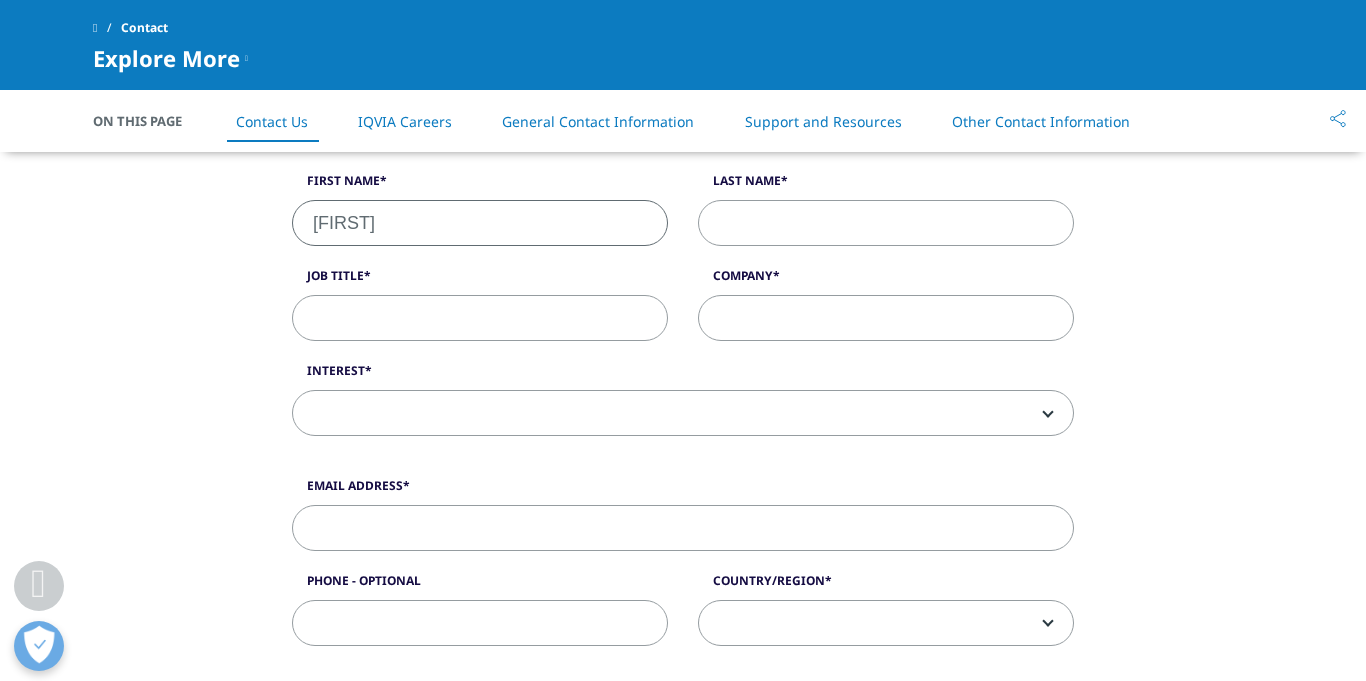 type on "Branton" 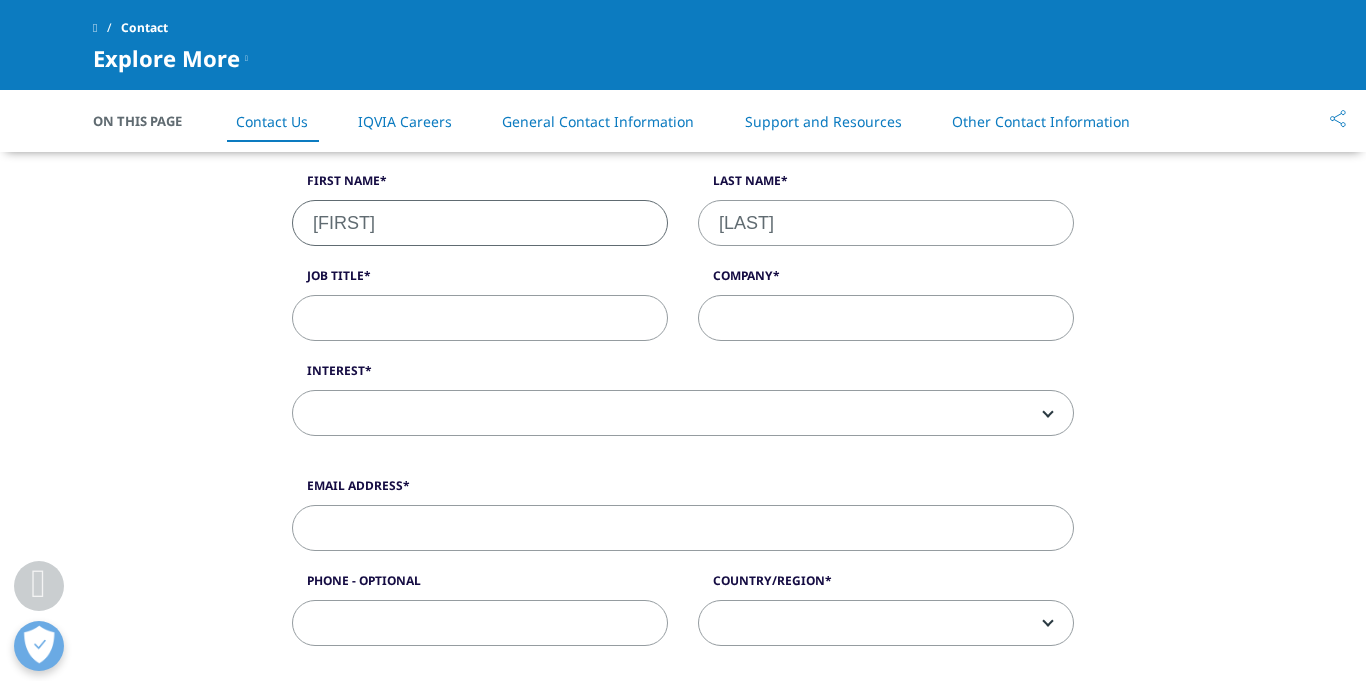 type on "carriebranton30@aol.com" 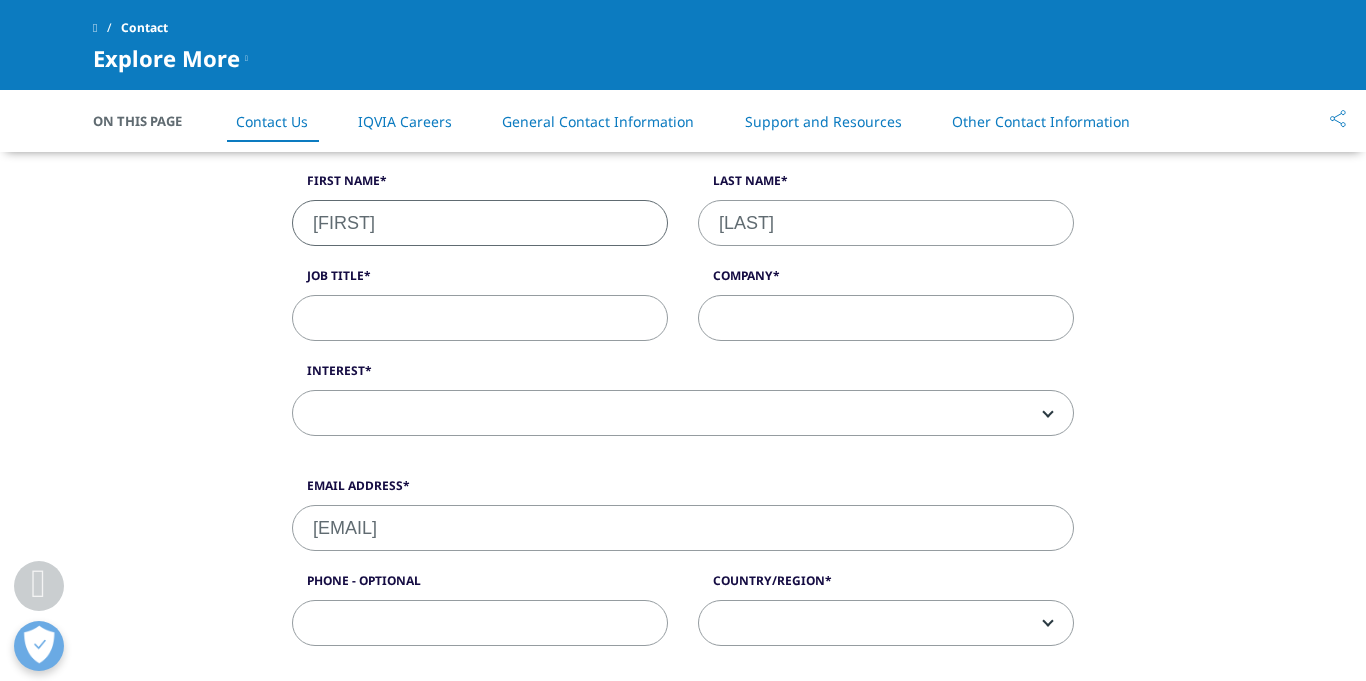 type on "4052942013" 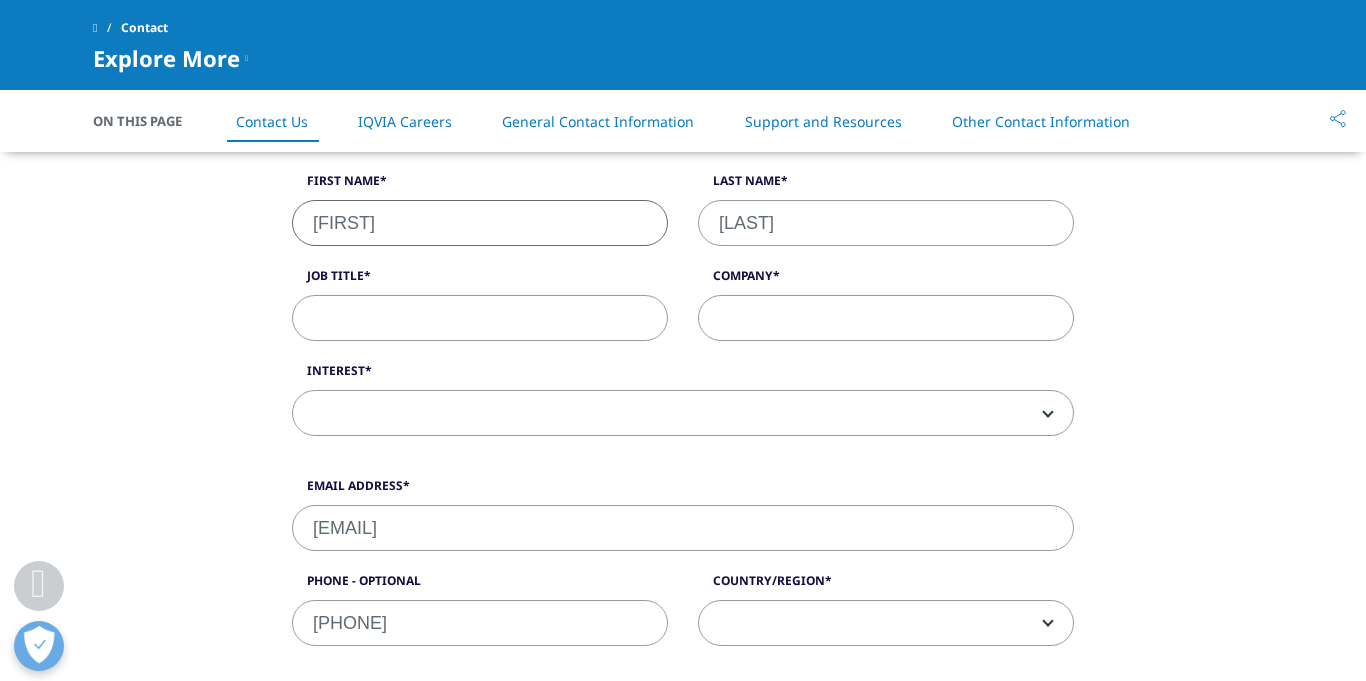 select on "United States" 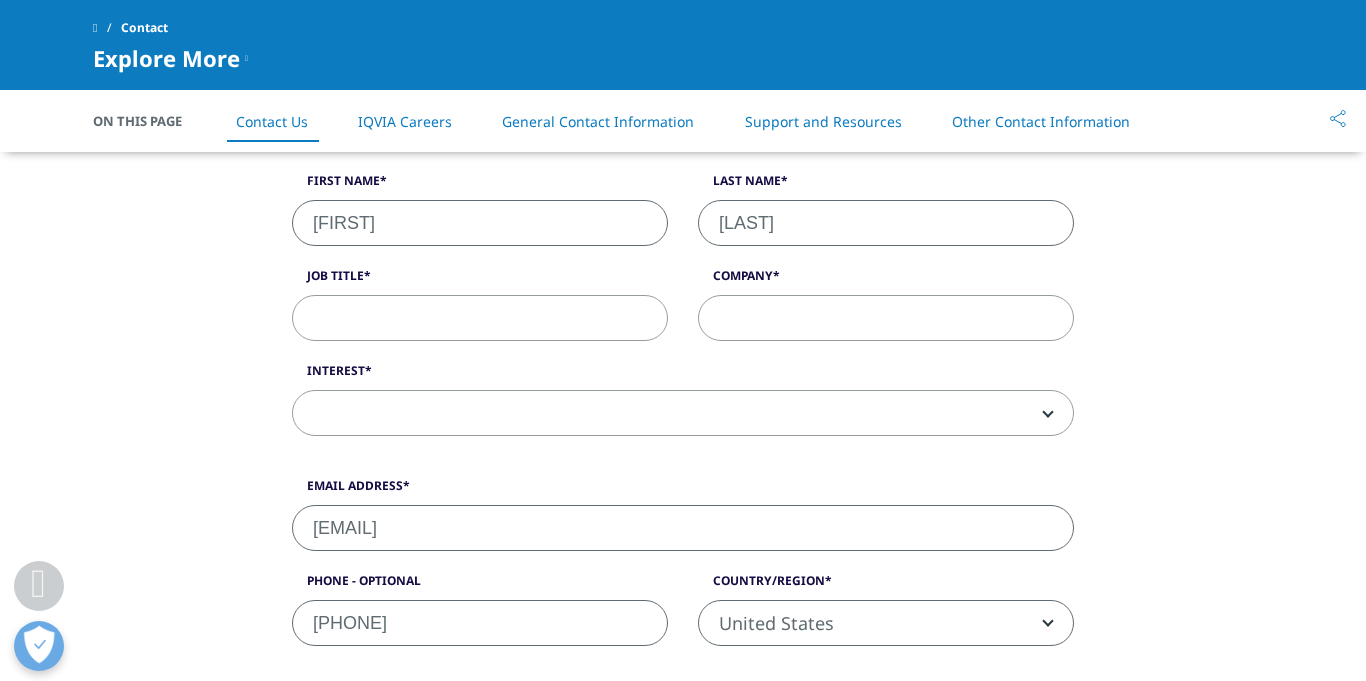 click on "Job Title" at bounding box center [480, 318] 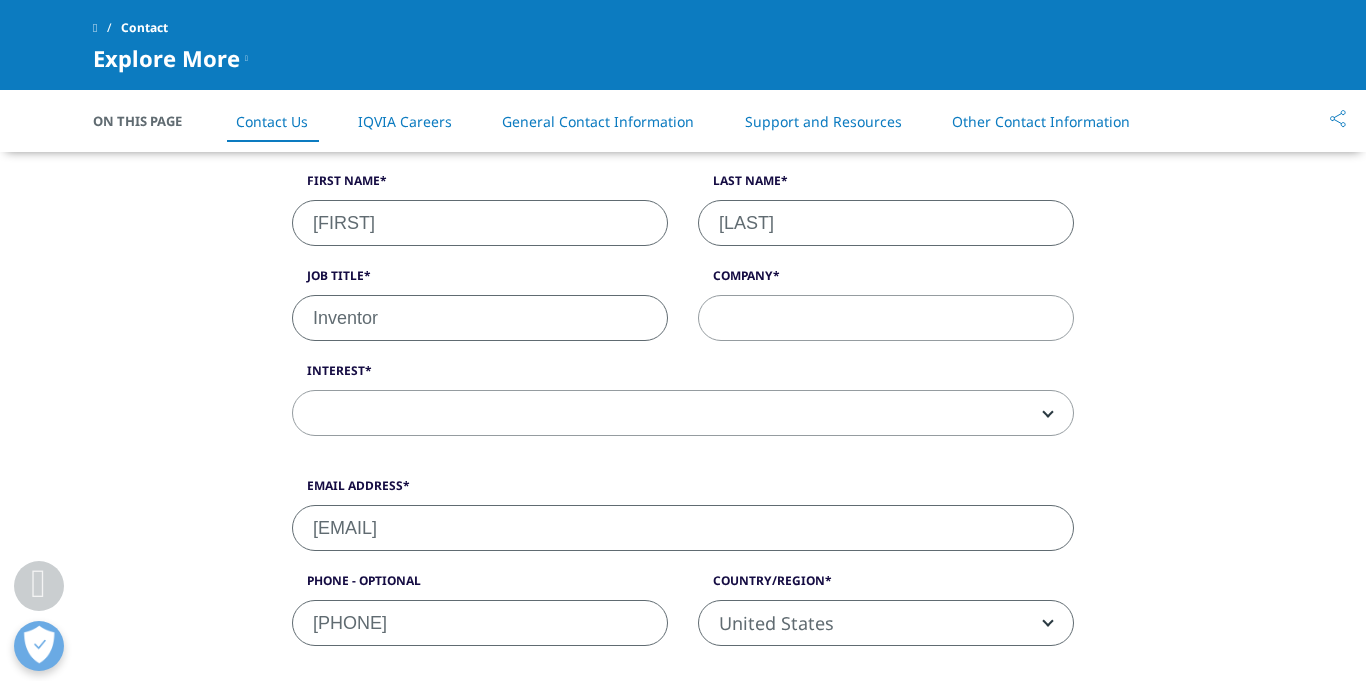 type on "Inventor" 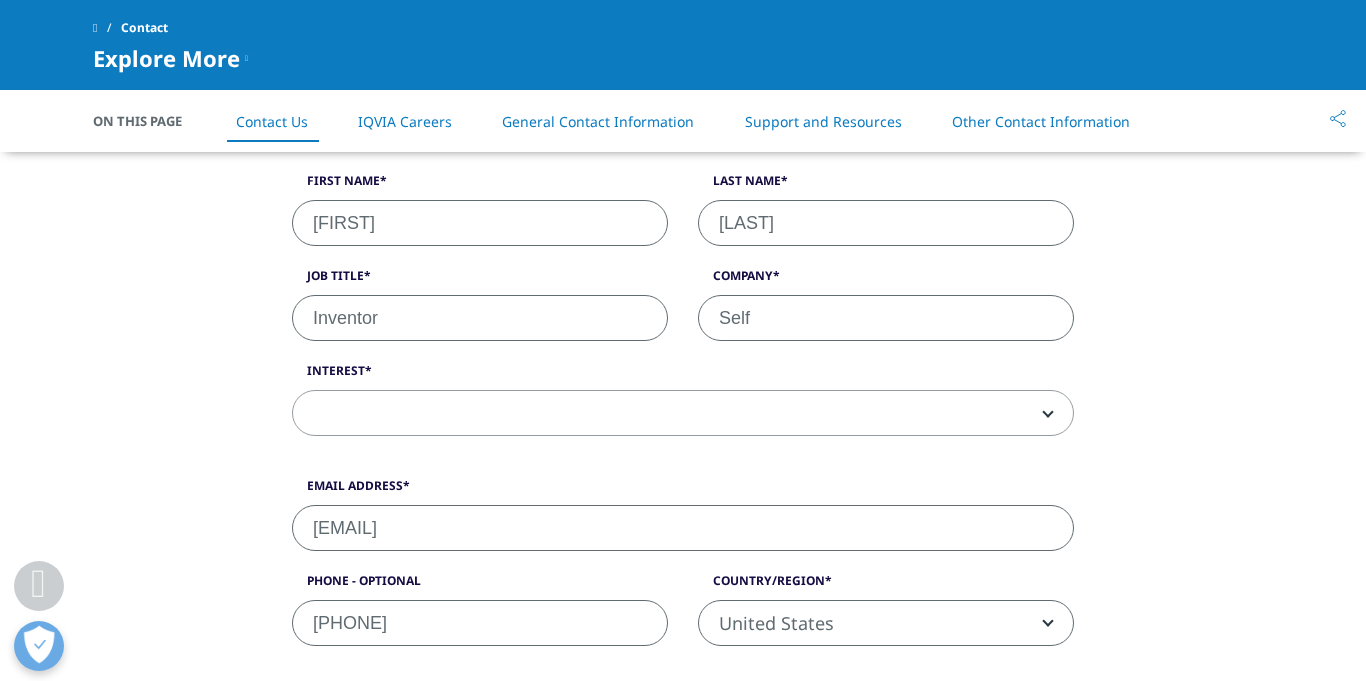 type on "Self" 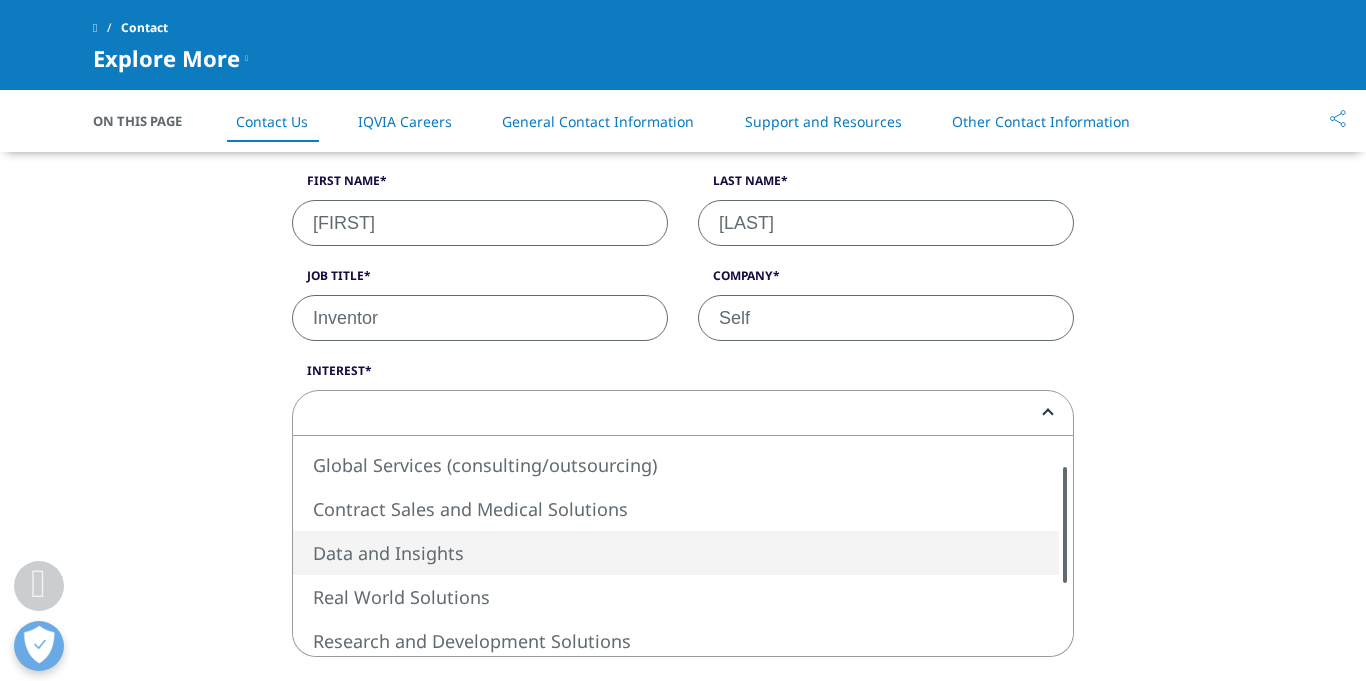 select on "Data and Insights" 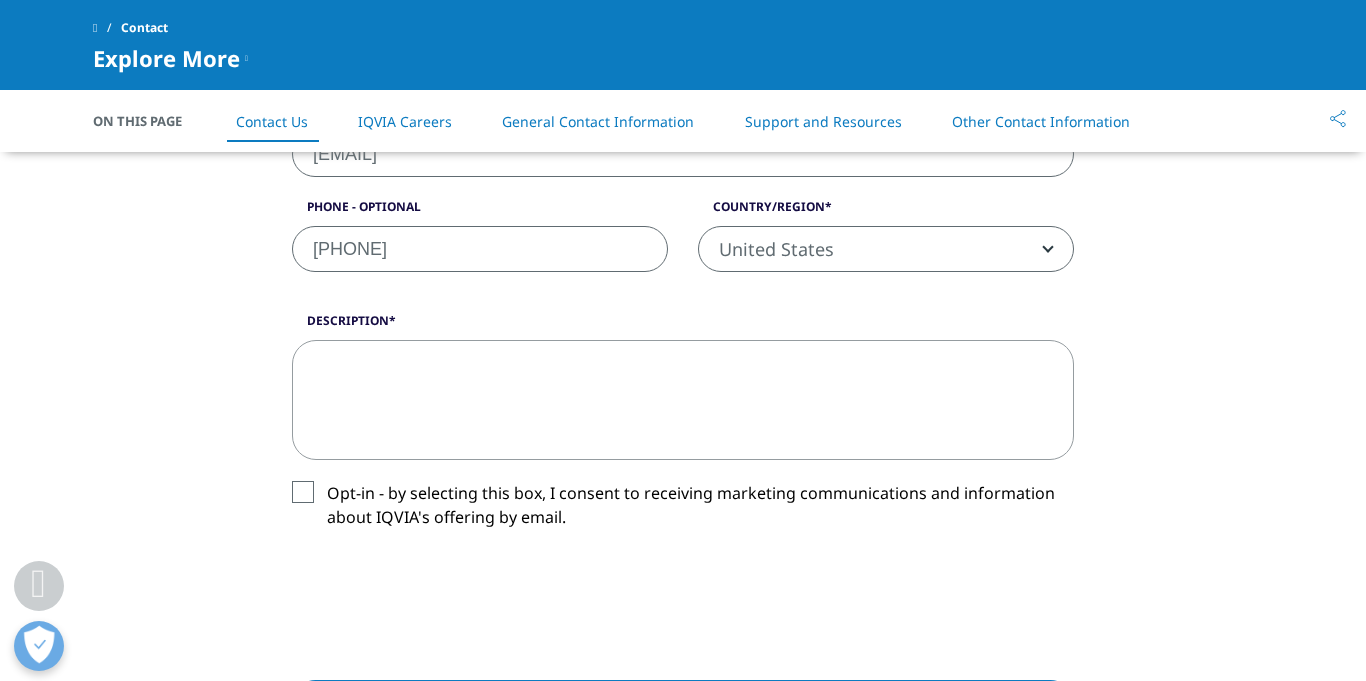 scroll, scrollTop: 965, scrollLeft: 0, axis: vertical 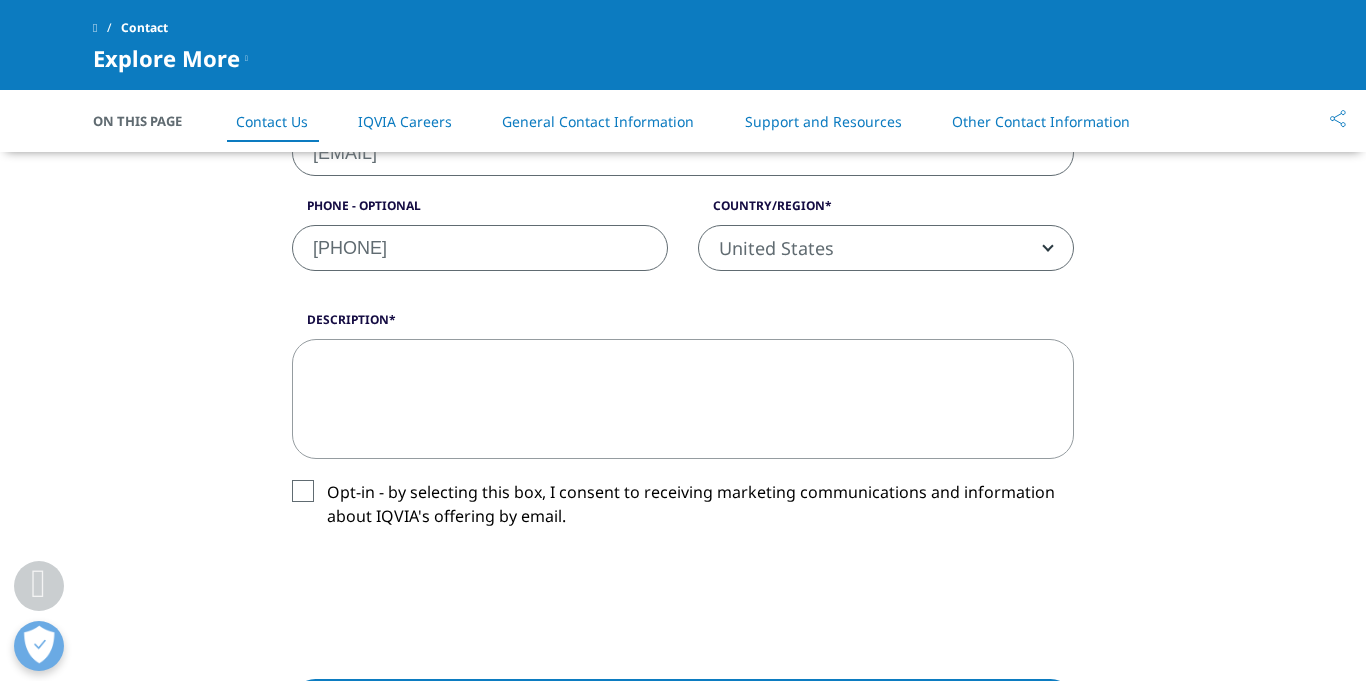 click on "Description" at bounding box center (683, 399) 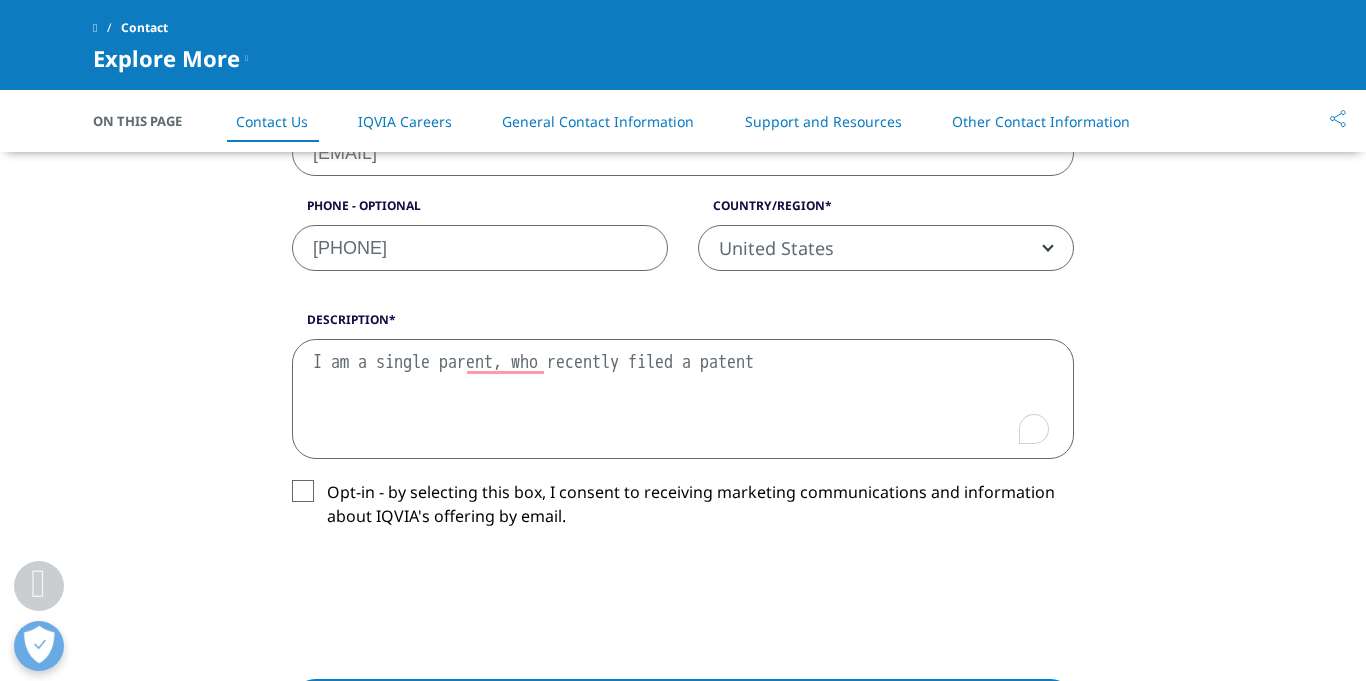 drag, startPoint x: 874, startPoint y: 365, endPoint x: 300, endPoint y: 368, distance: 574.0078 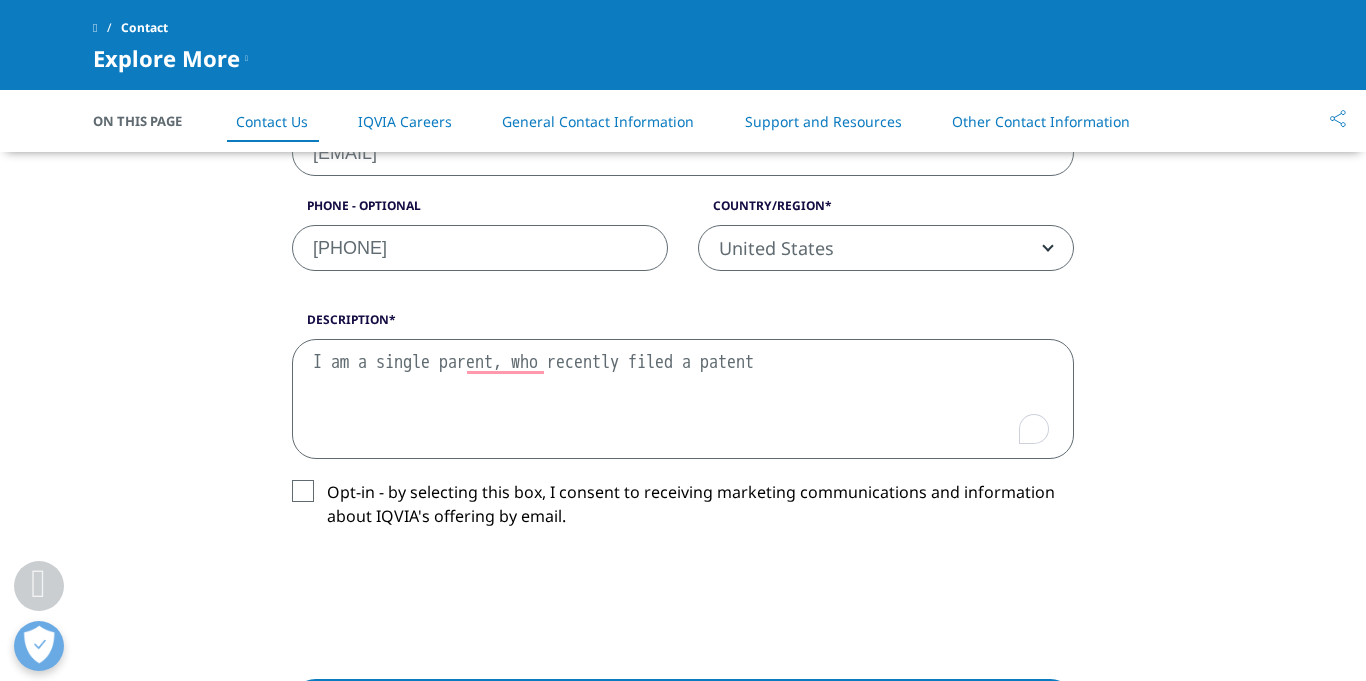 click on "I am a single parent, who recently filed a patent" at bounding box center (683, 399) 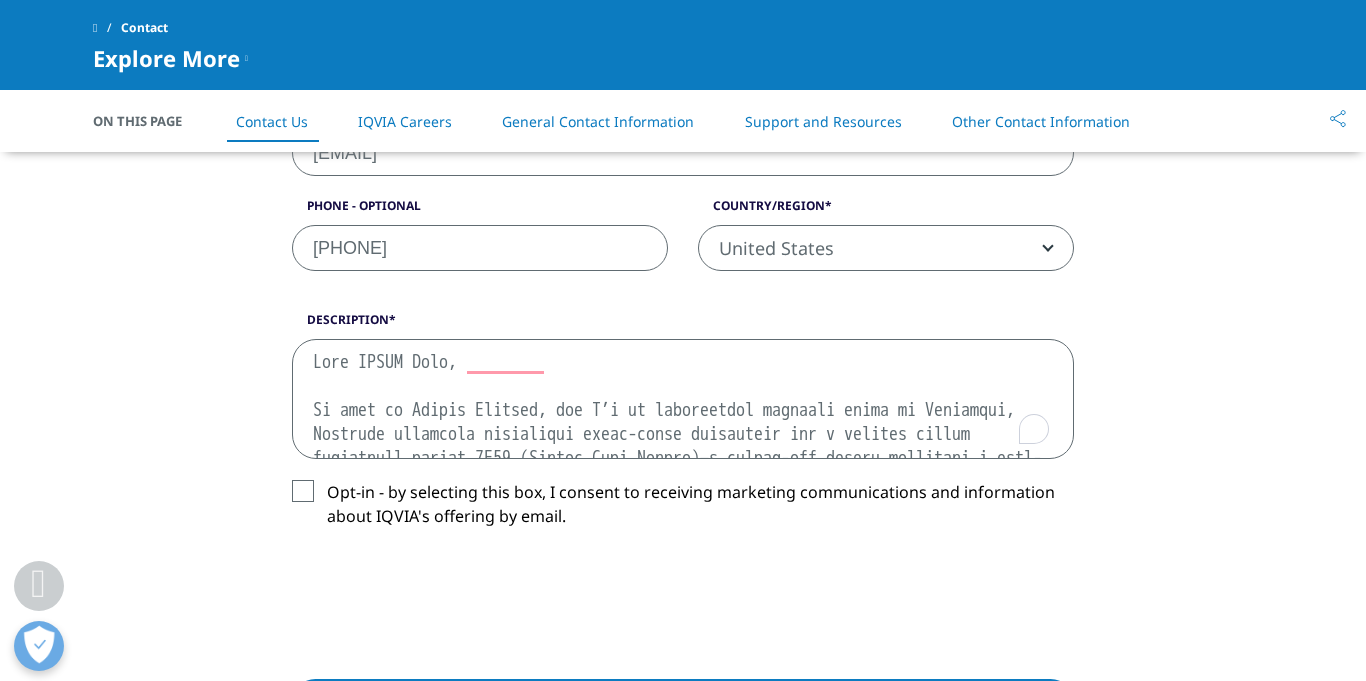 scroll, scrollTop: 731, scrollLeft: 0, axis: vertical 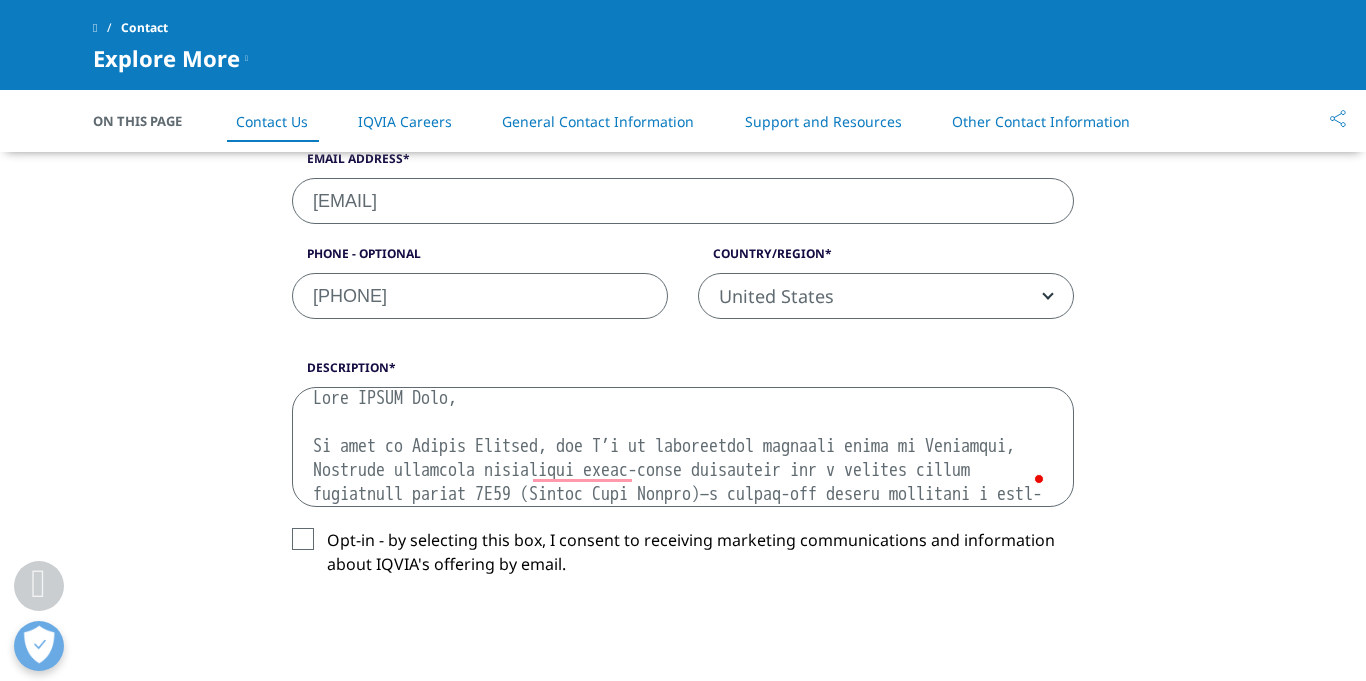 click on "Description" at bounding box center (683, 447) 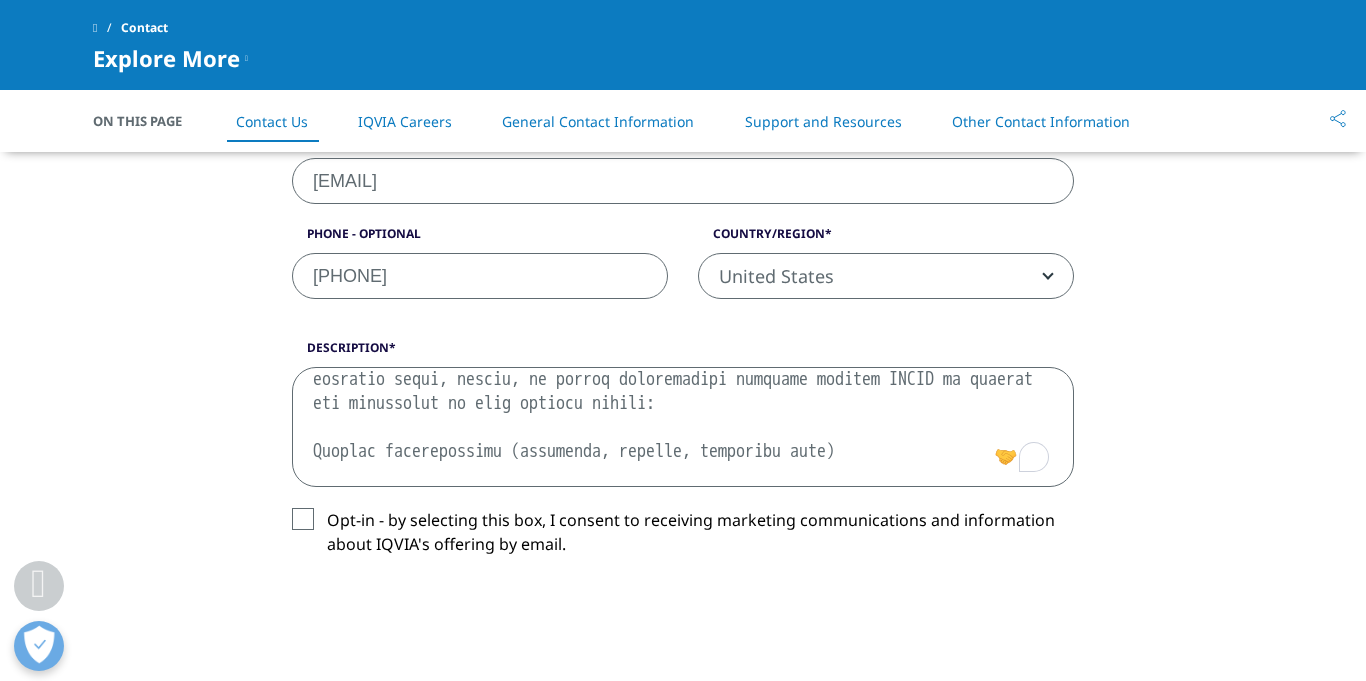type on "Dear IQVIA Team,
My name is Carrie Branton, and I’m an independent inventor based in Chickasha, Oklahoma currently conducting early-stage validation for a medical safety innovation titled 3B23 (Brooks Blue Beacon)—a single-use needle featuring a post-use visual flash indicator to prevent reuse and reduce disease transmission.
I’m reaching out to explore a potential partnership or access to relevant market research tools, panels, or survey distribution services through IQVIA to support the validation of this concept across:
Medical professionals (hospitals, clinics, frontline care)
Clinical procurement decision-makers
Global or U.S.-based patient safety advocates
I am currently gathering feedback through YouGov, local hospitals, and university medical departments, and would be honored to integrate IQVIA’s trusted data capabilities into this research.
Would your team be open to a short consultation to discuss feasibility, pricing, or available survey panels?
Thank you for your time and consideration...." 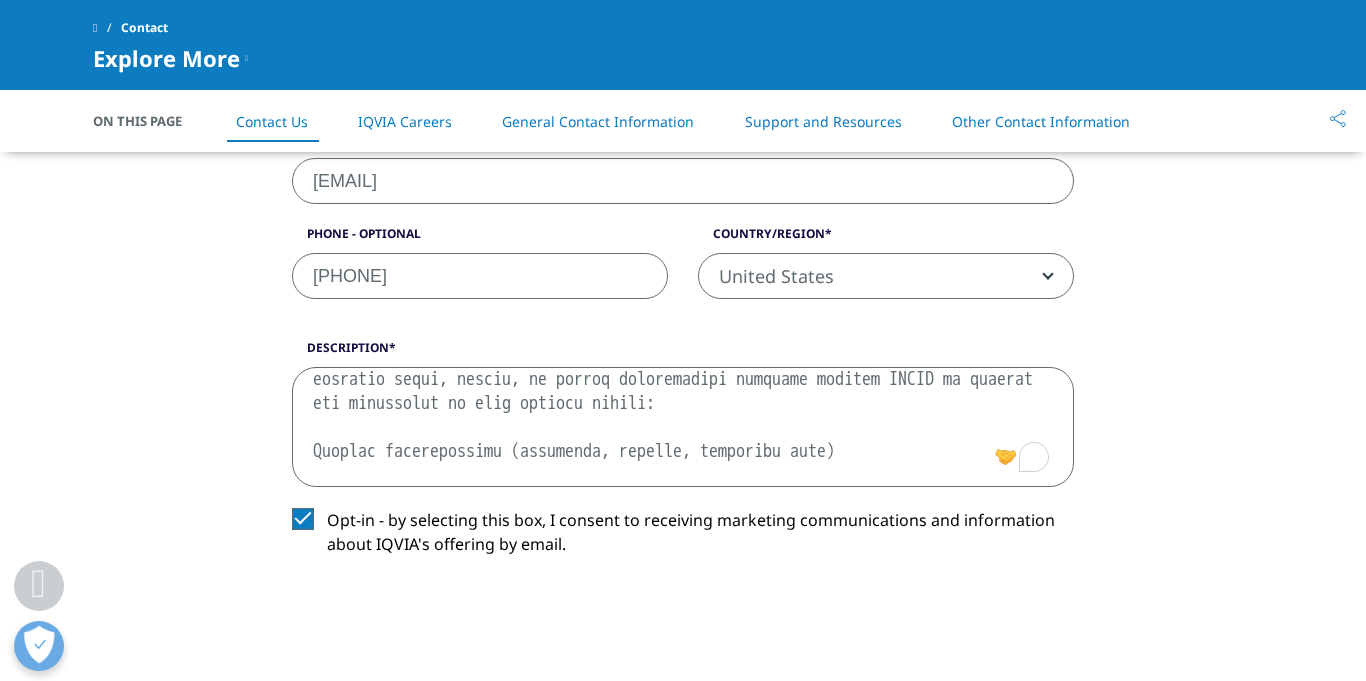 click on "Description" at bounding box center (683, 427) 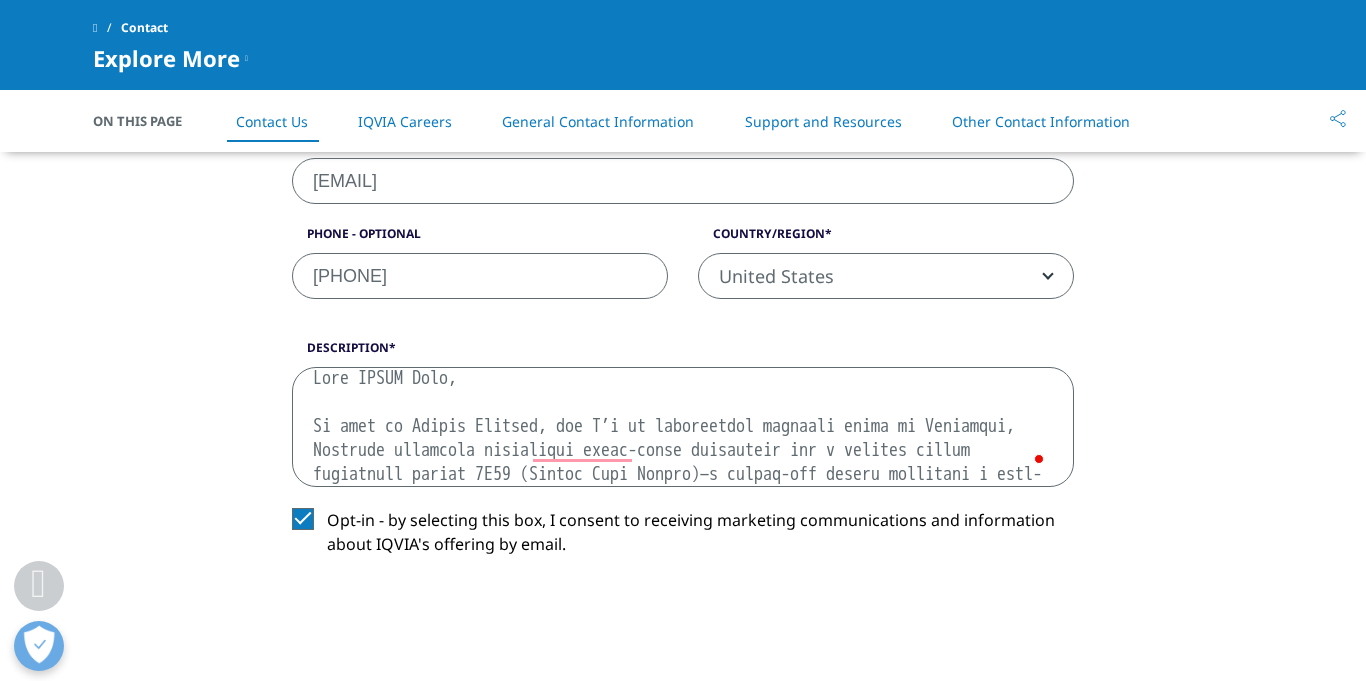 click on "Description" at bounding box center (683, 427) 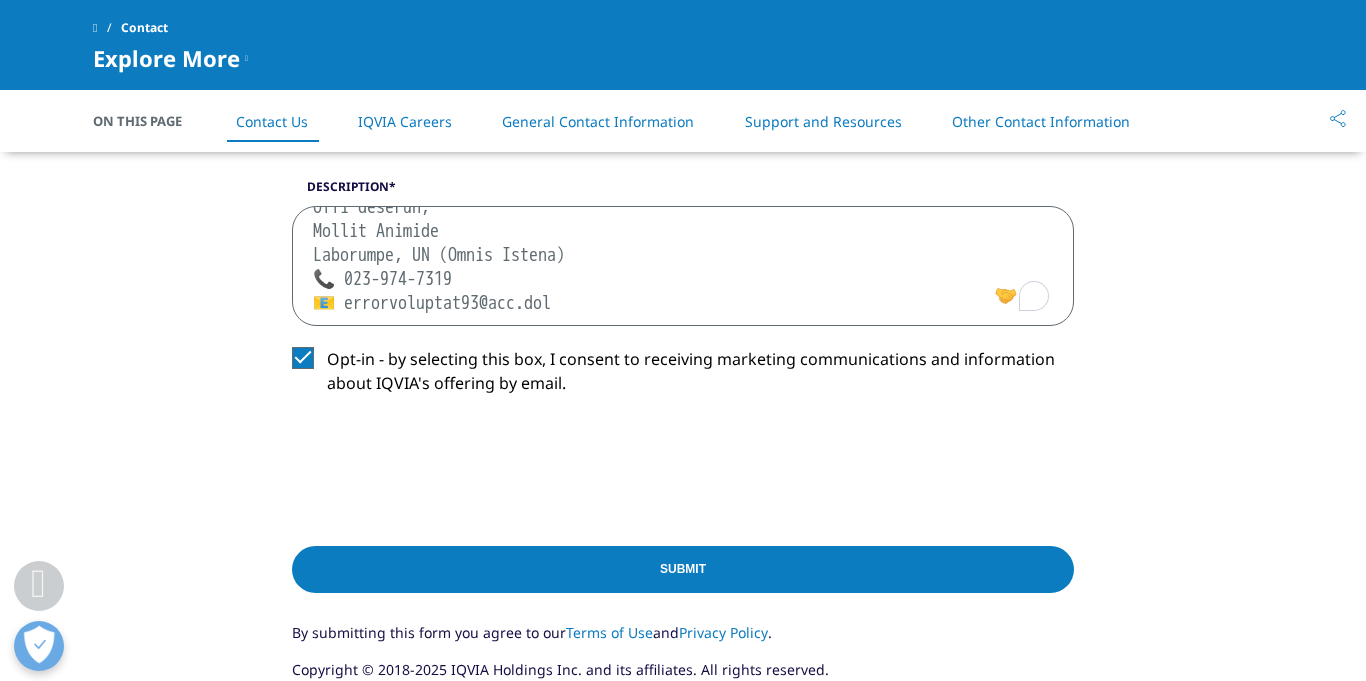 click on "Submit" at bounding box center (683, 569) 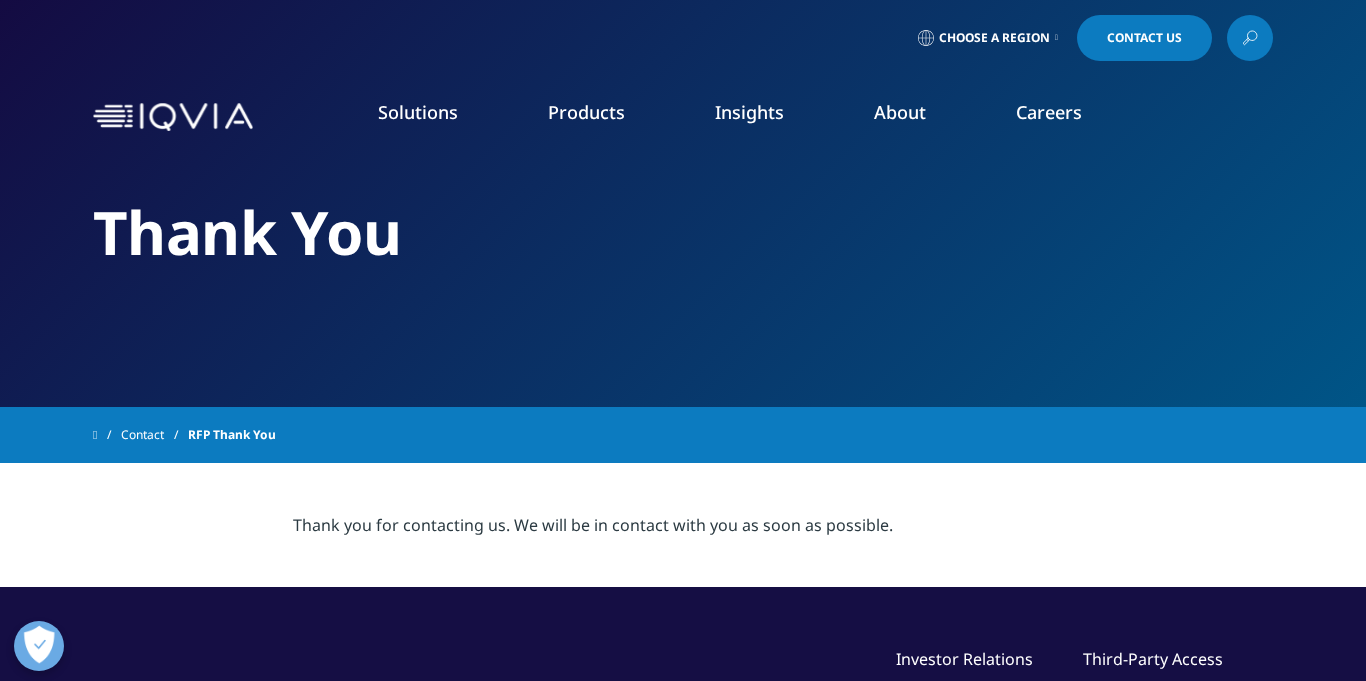 scroll, scrollTop: 0, scrollLeft: 0, axis: both 